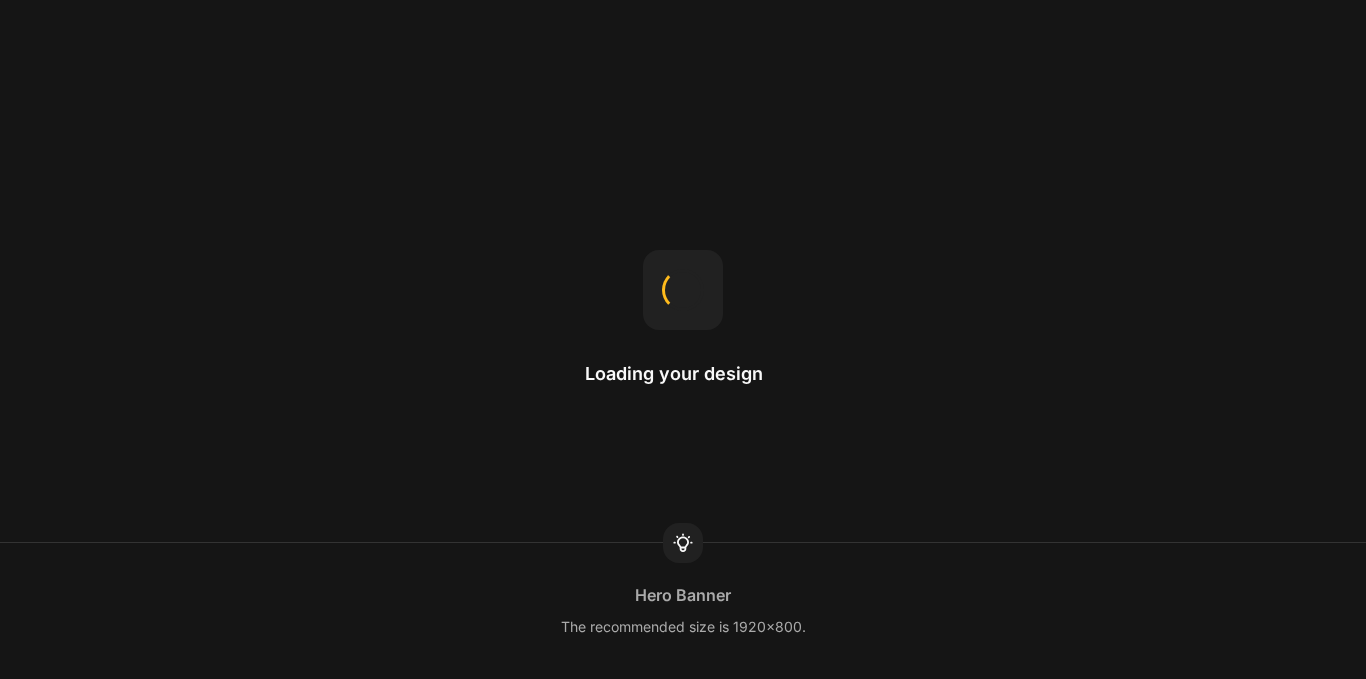 scroll, scrollTop: 0, scrollLeft: 0, axis: both 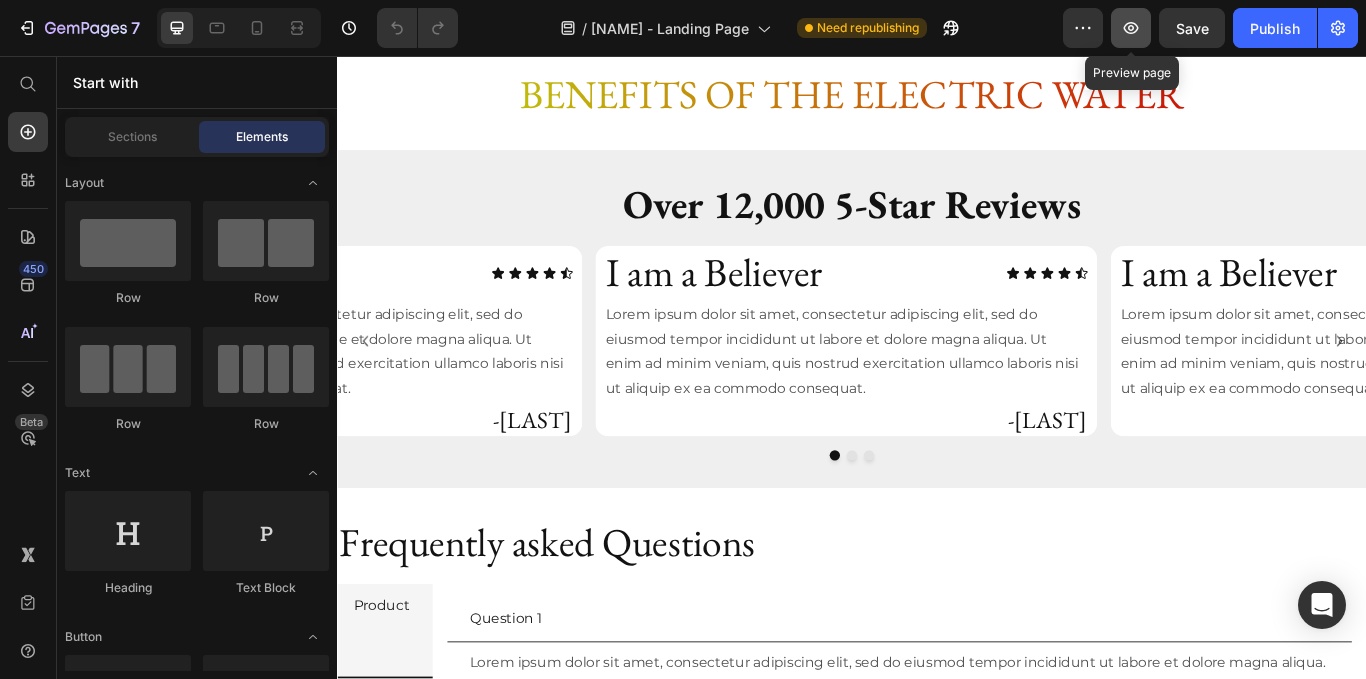 click 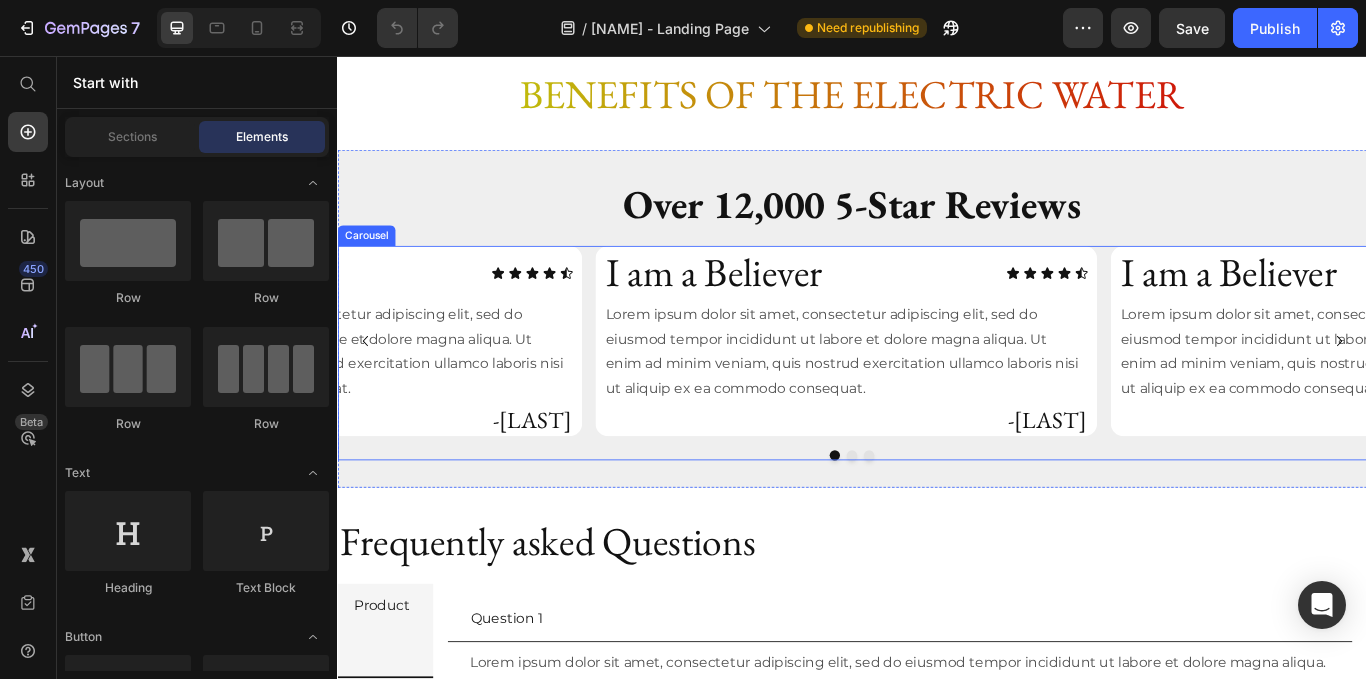 click 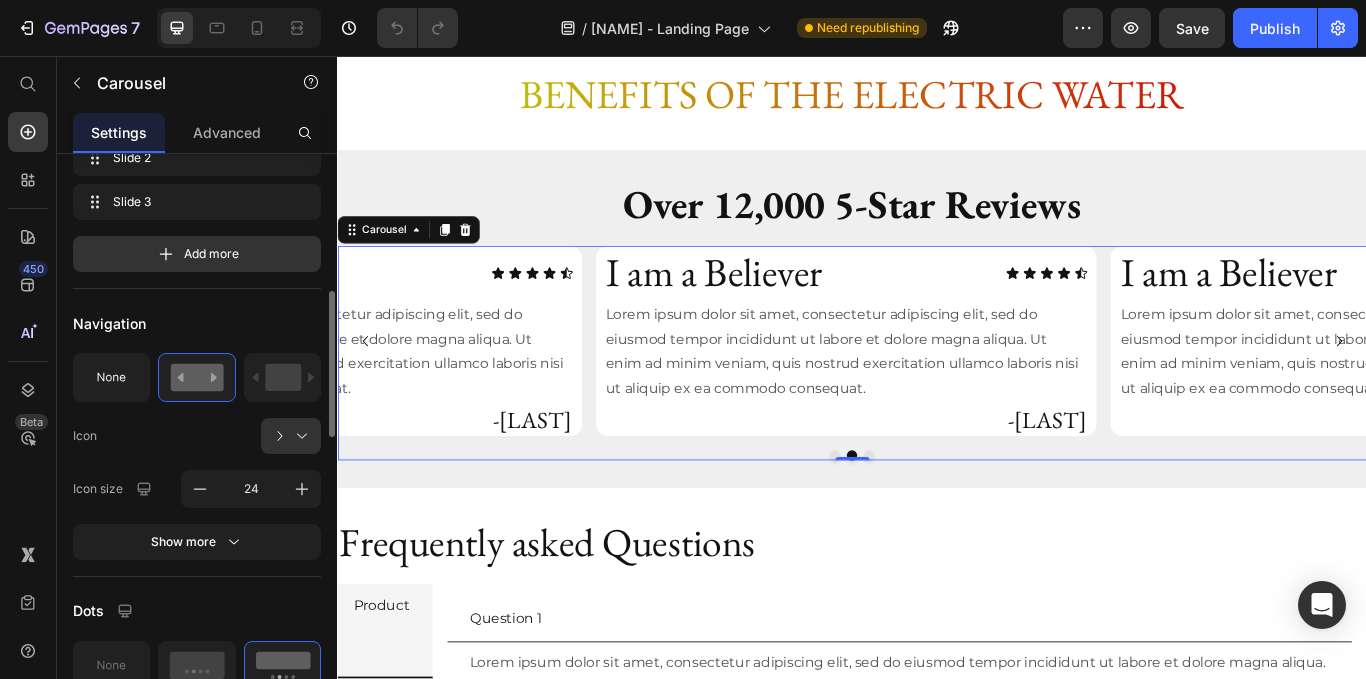 scroll, scrollTop: 542, scrollLeft: 0, axis: vertical 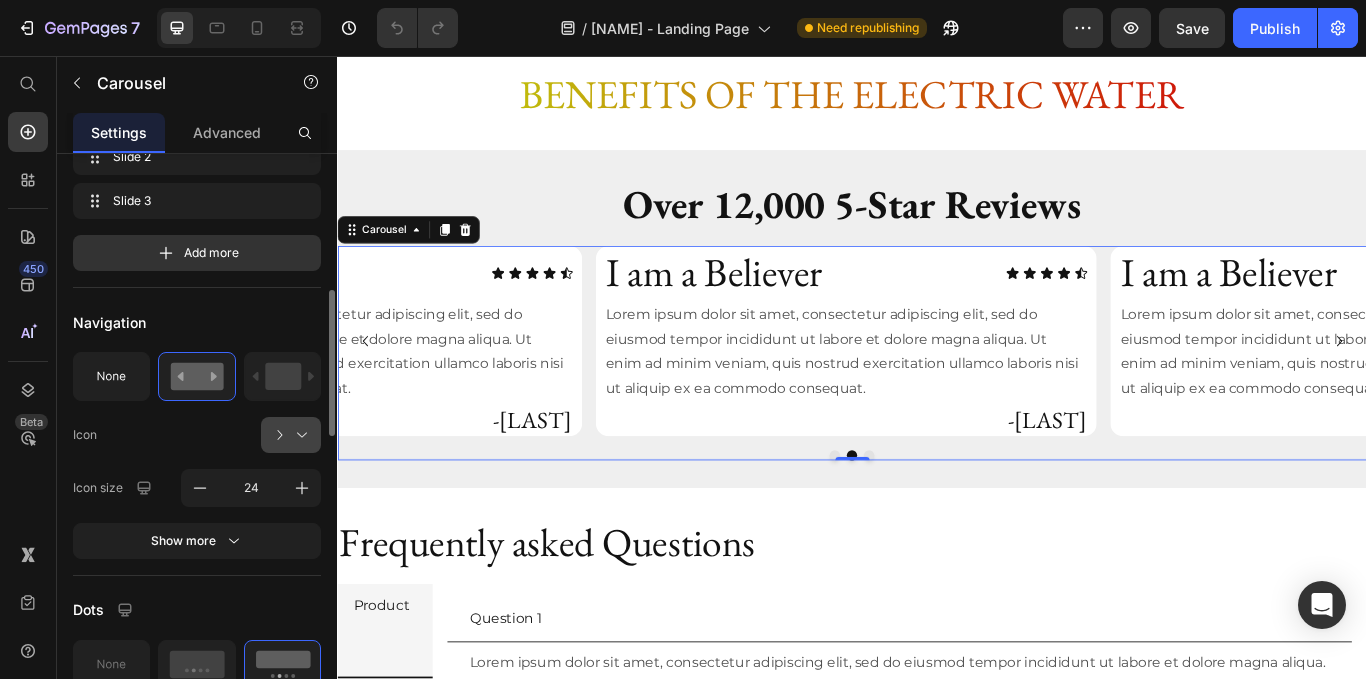 click at bounding box center [299, 435] 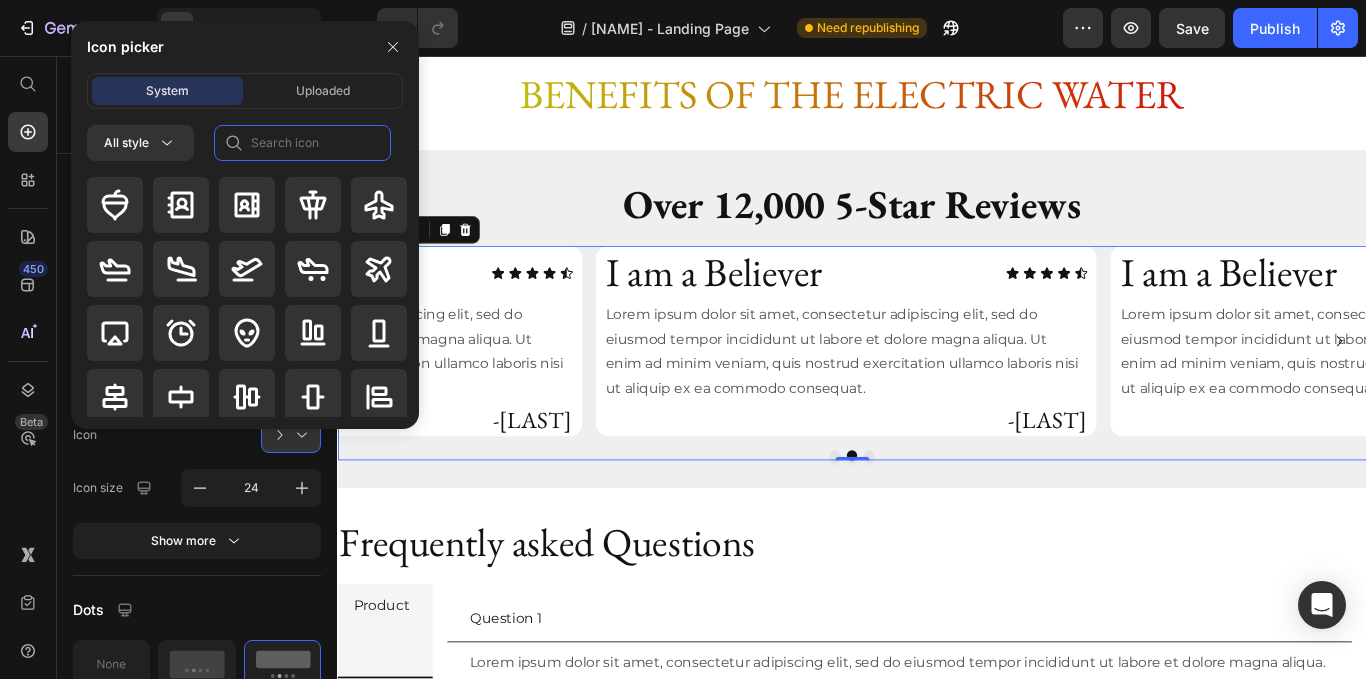 click 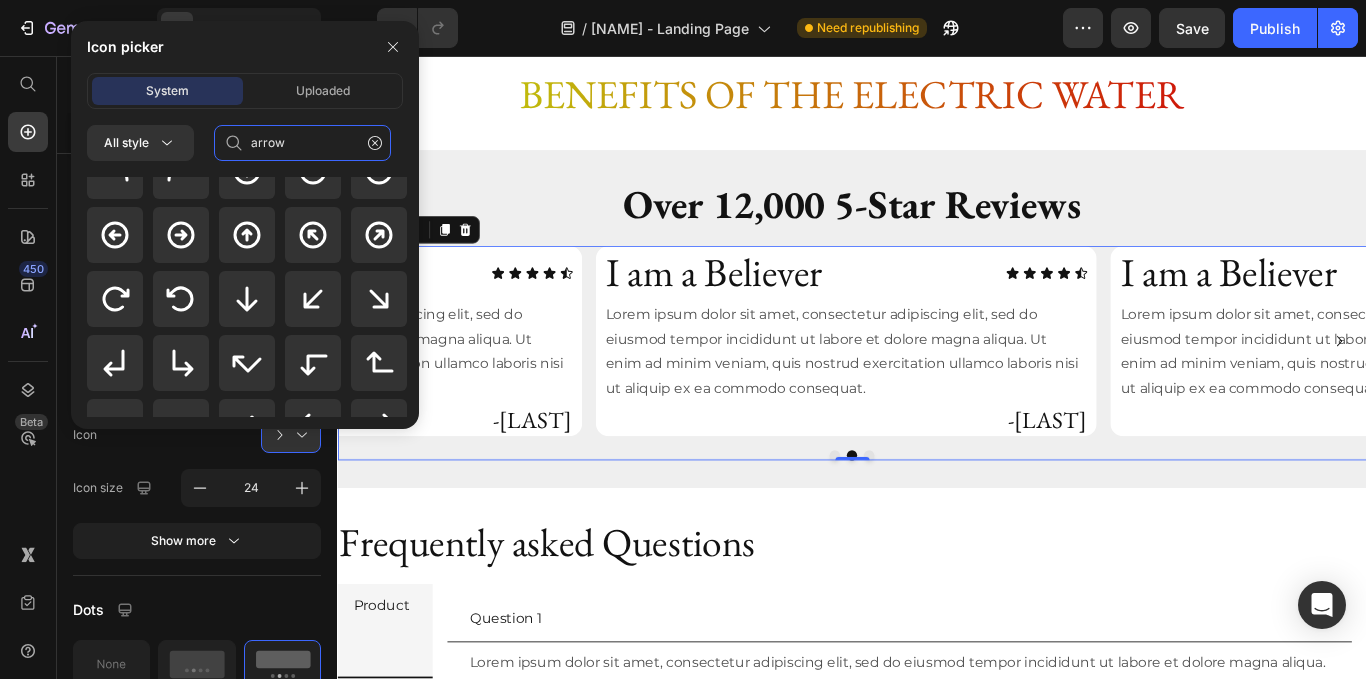 scroll, scrollTop: 162, scrollLeft: 0, axis: vertical 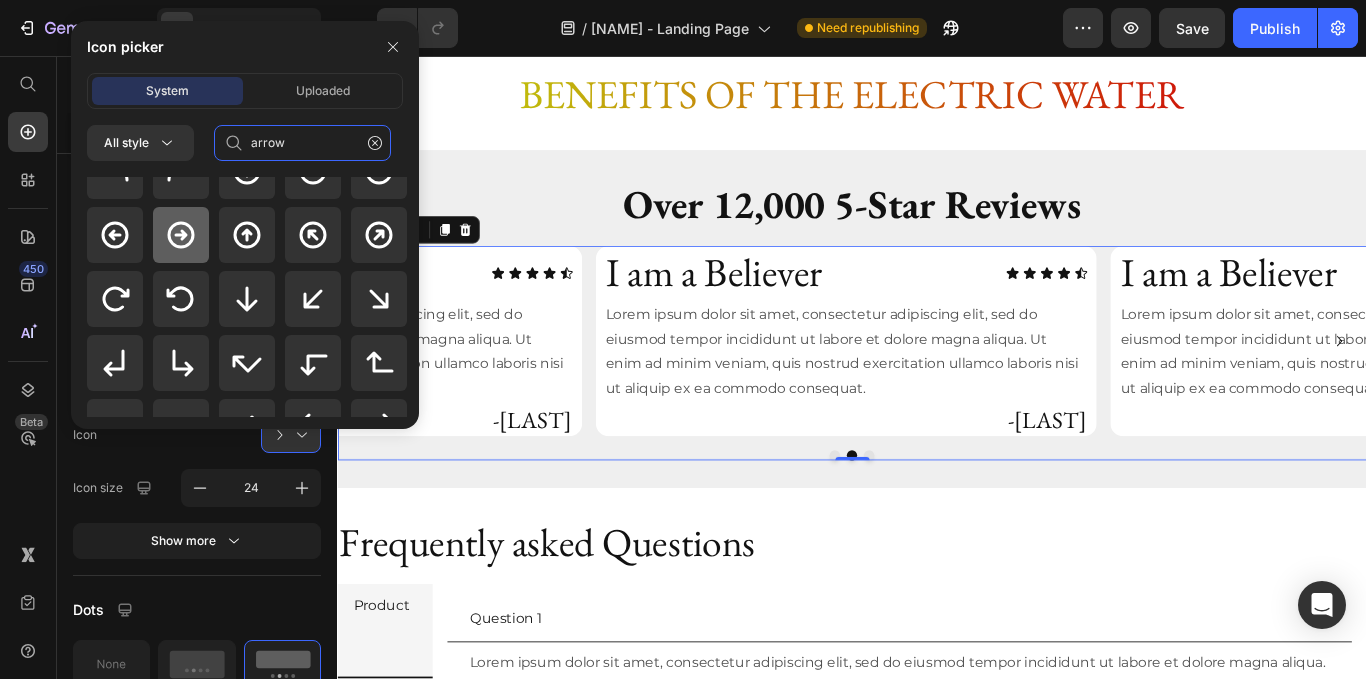 type on "arrow" 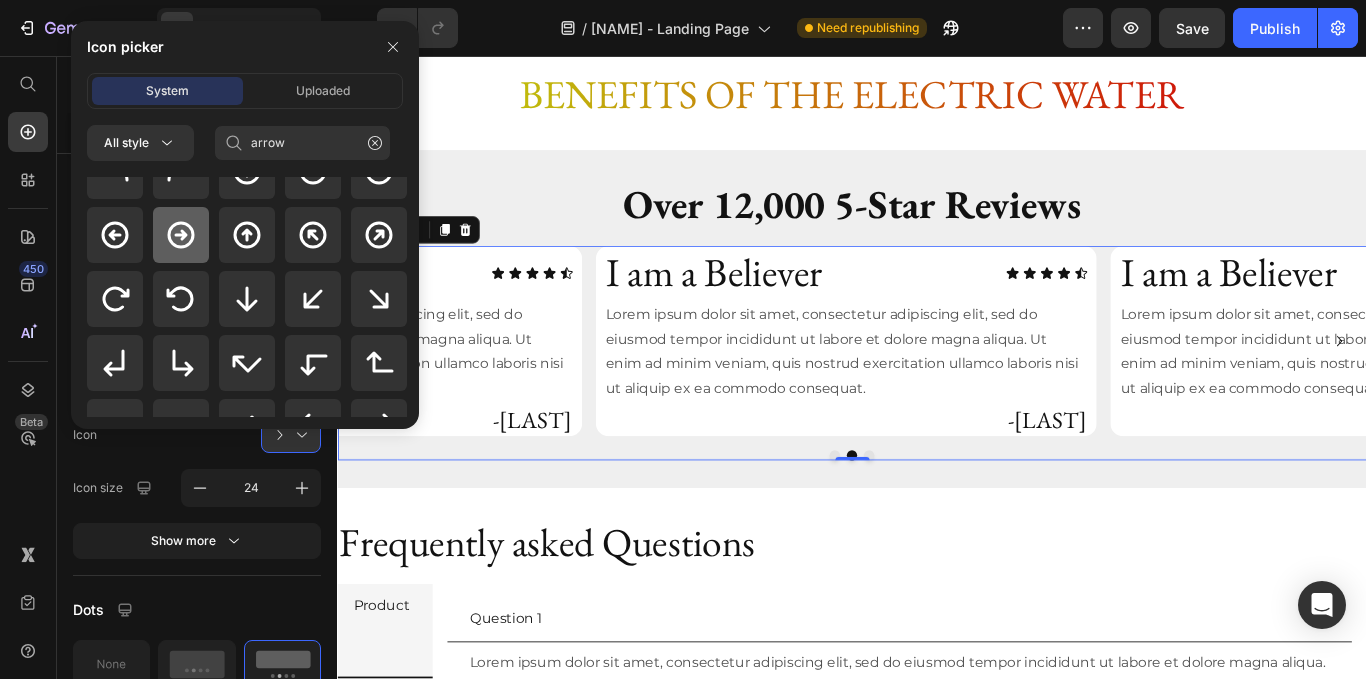 click 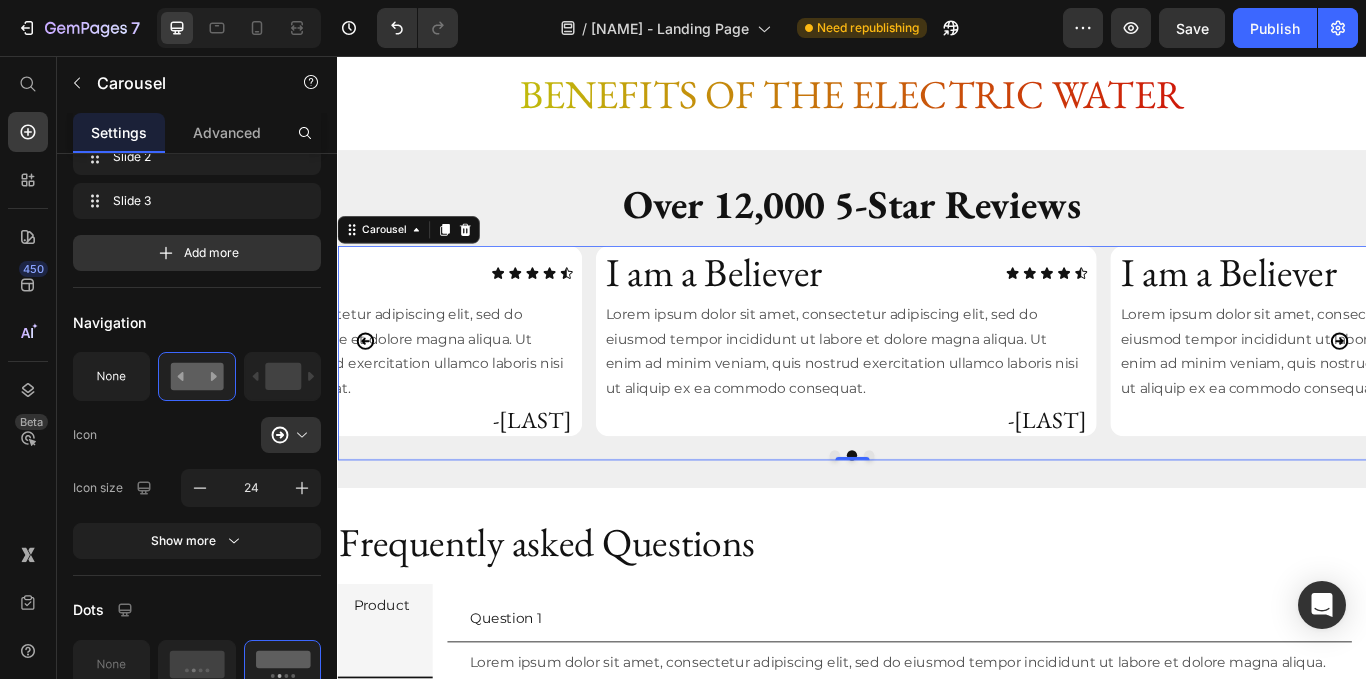 scroll, scrollTop: 0, scrollLeft: 0, axis: both 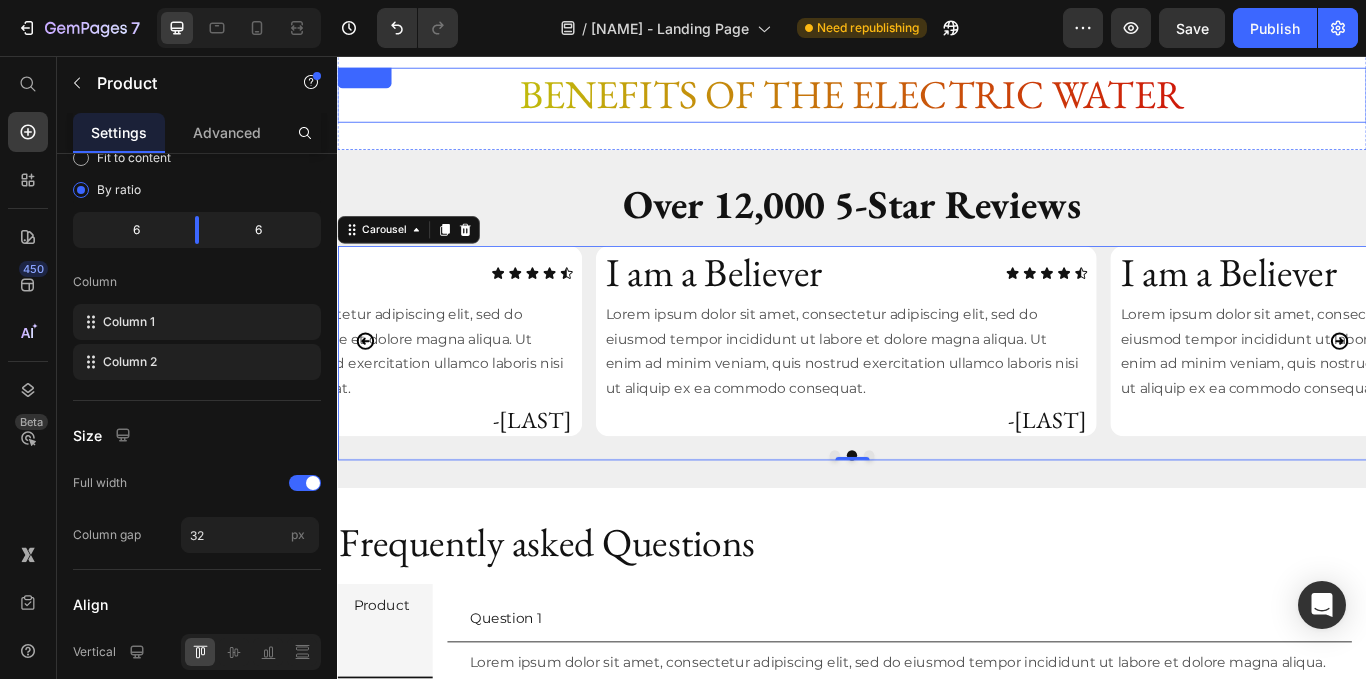 click on "The Marc Product Title $15,000.00 Product Price $20,000.00 Product Price Row Made with Oak, using a tempered carbonization process that extracts the individuality from every ale-soaked stave. Flame tempering Product Description Band color: Gold Gold Gold Beige Beige Brown Brown Product Variants & Swatches Quantity Text Block 1 Product Quantity Buy it now Dynamic Checkout
Row" at bounding box center [1245, -346] 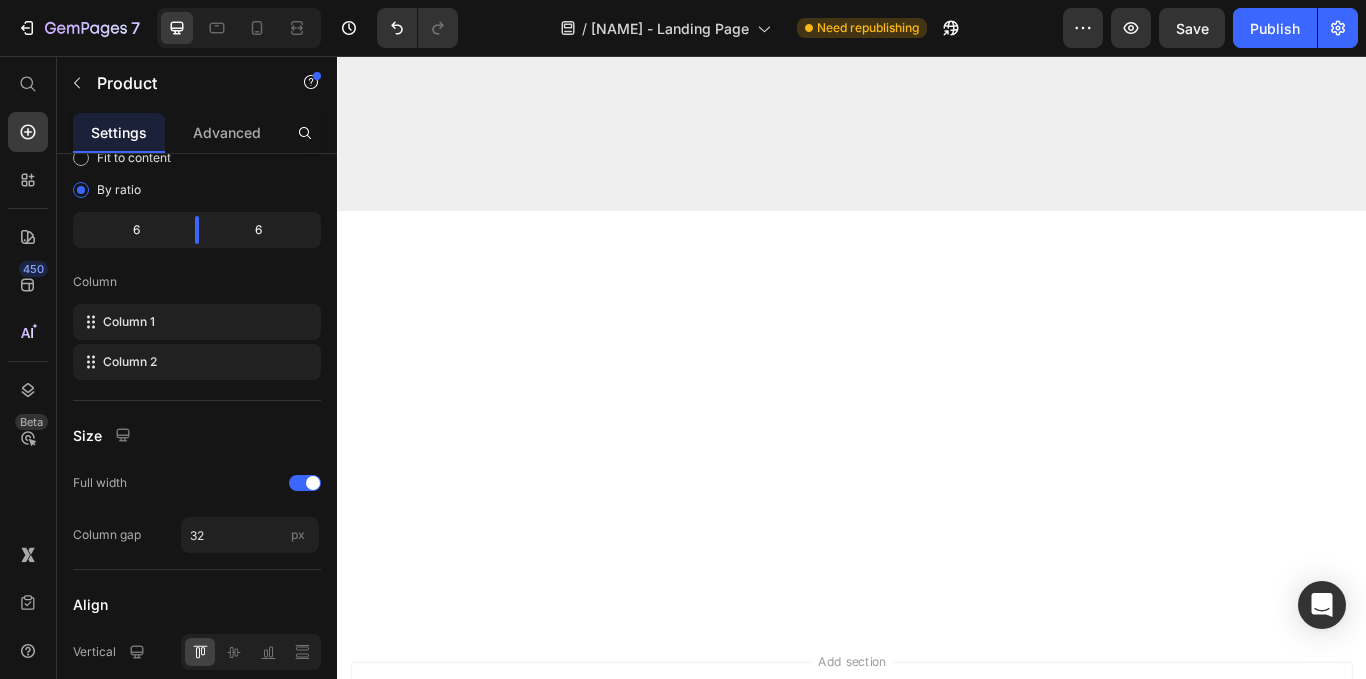 scroll, scrollTop: 0, scrollLeft: 0, axis: both 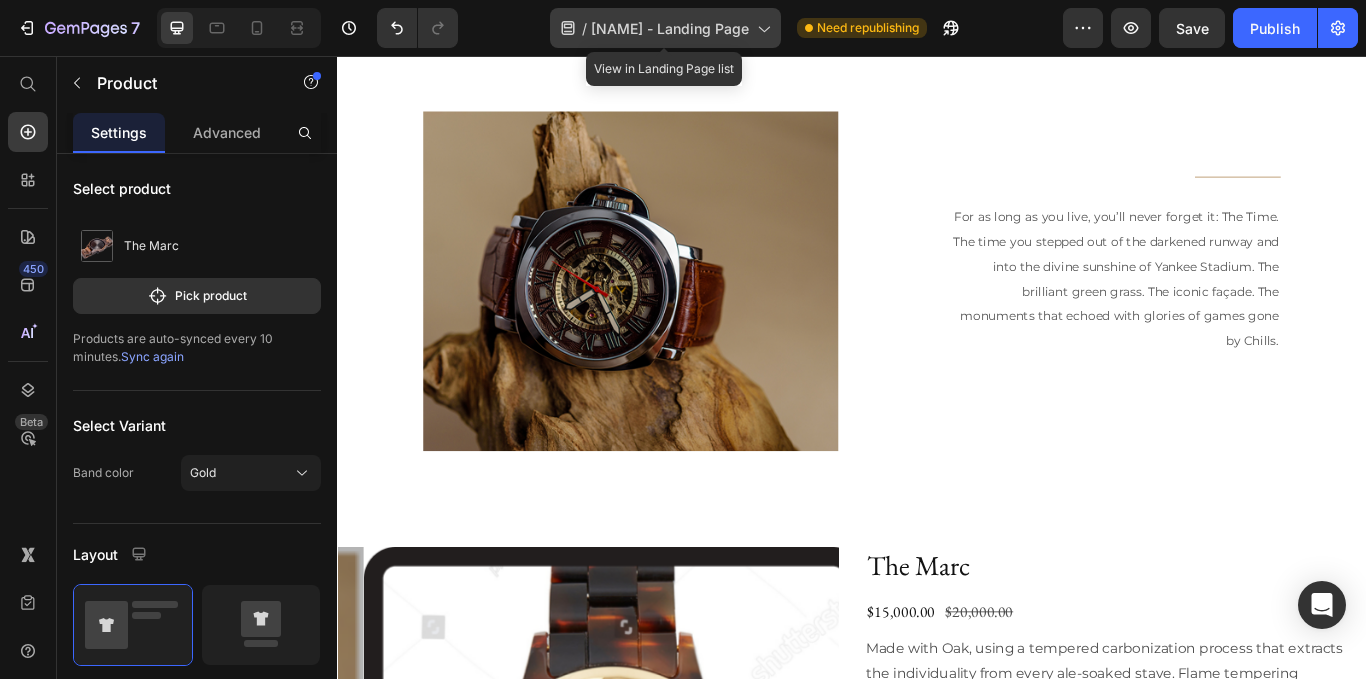 click on "[NAME] - Landing Page" at bounding box center [670, 28] 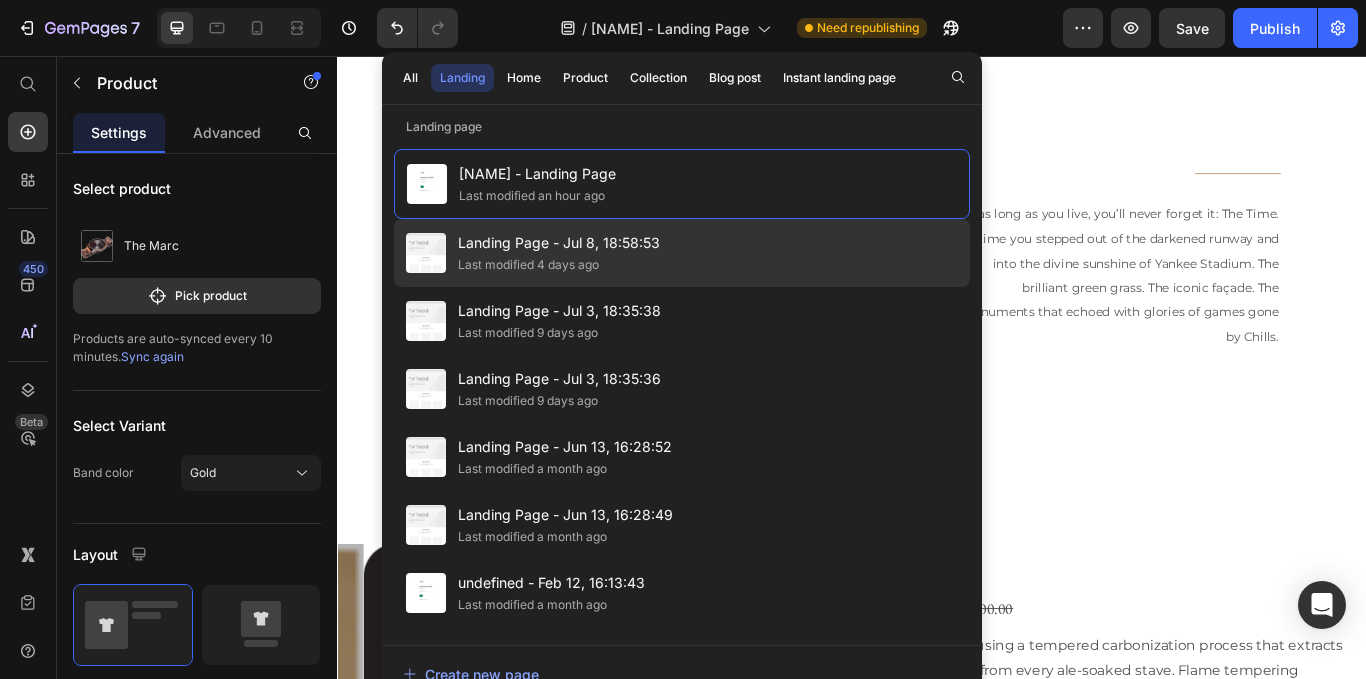 scroll, scrollTop: 2465, scrollLeft: 0, axis: vertical 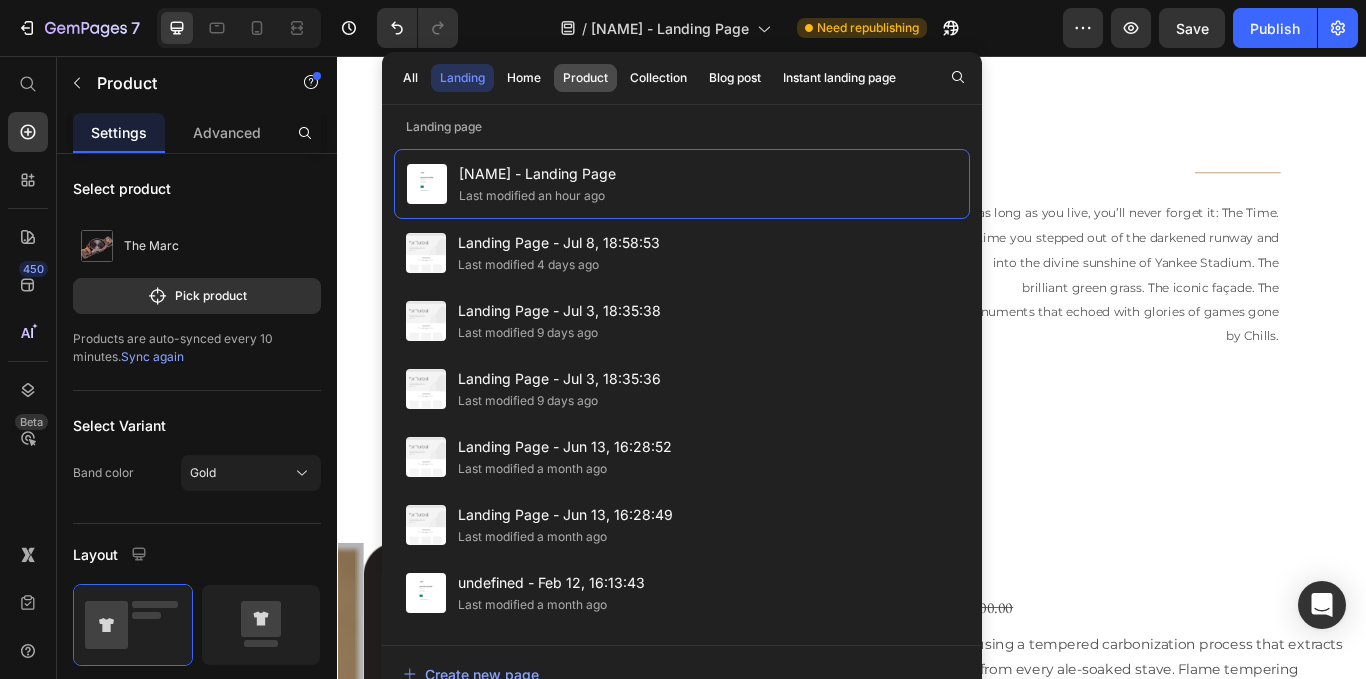 click on "Product" 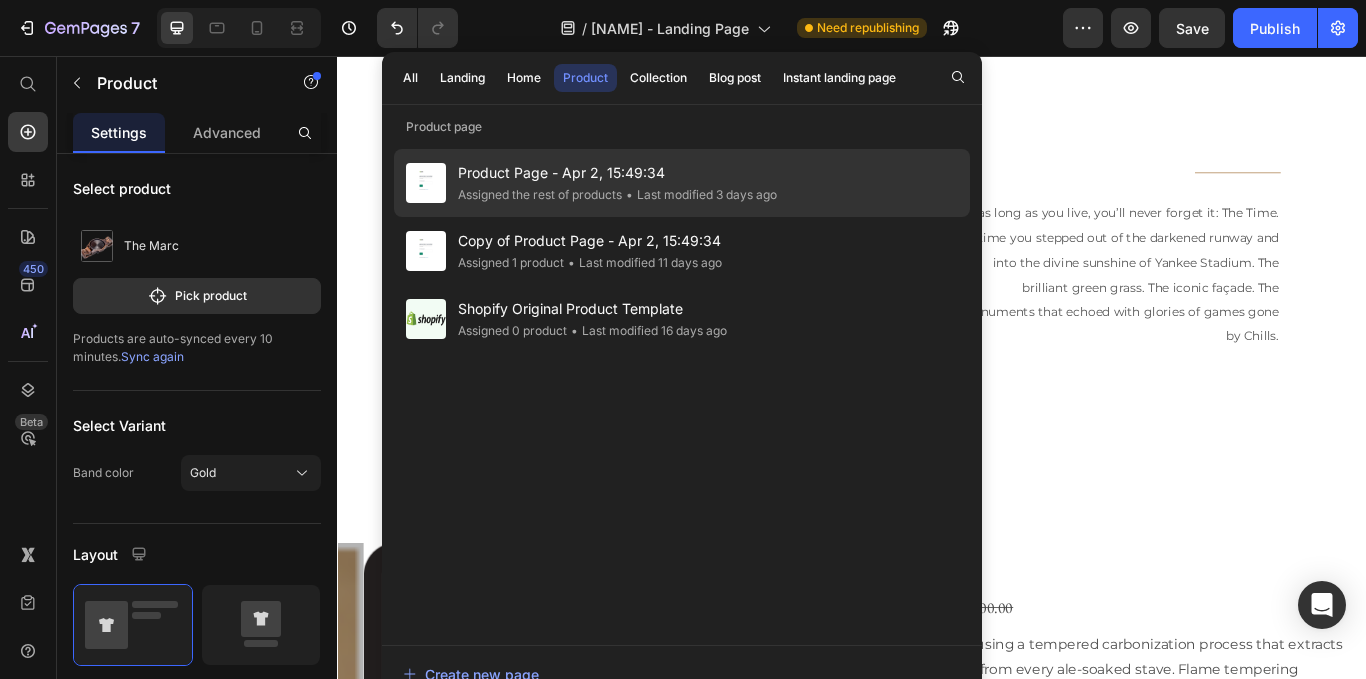 click on "Product Page - Apr 2, 15:49:34" at bounding box center [617, 173] 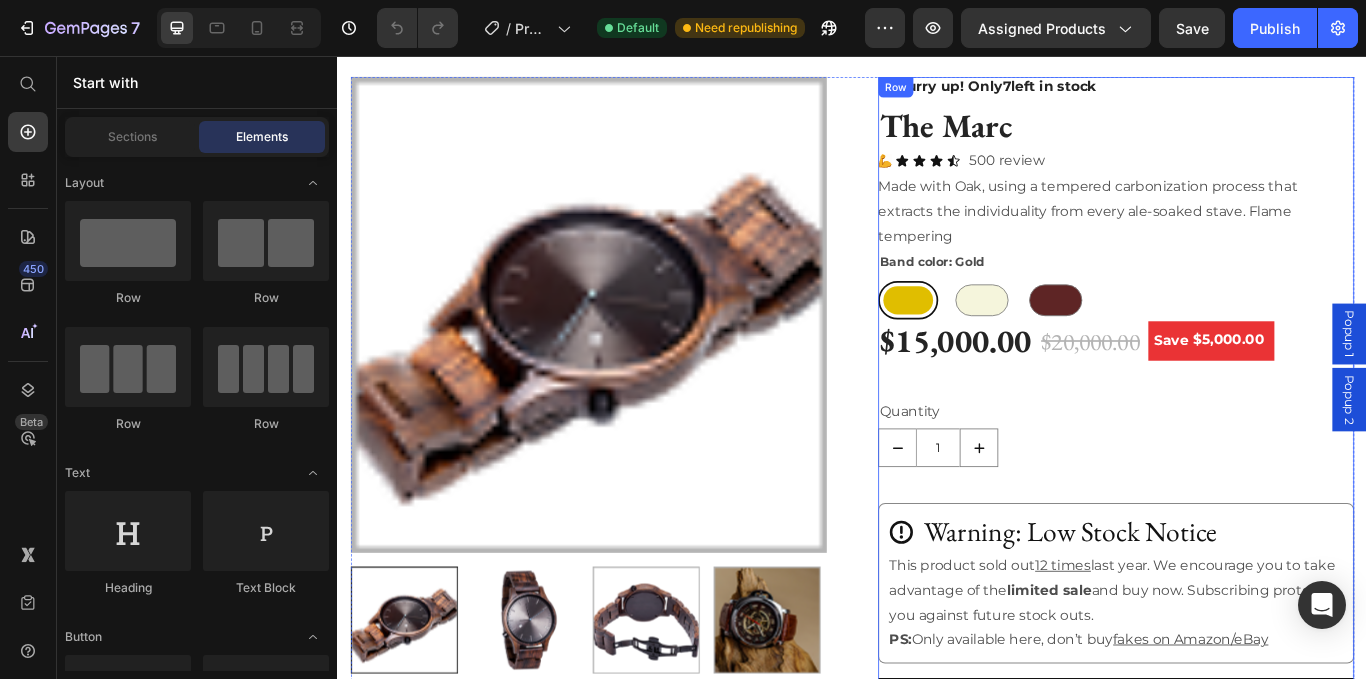 scroll, scrollTop: 478, scrollLeft: 0, axis: vertical 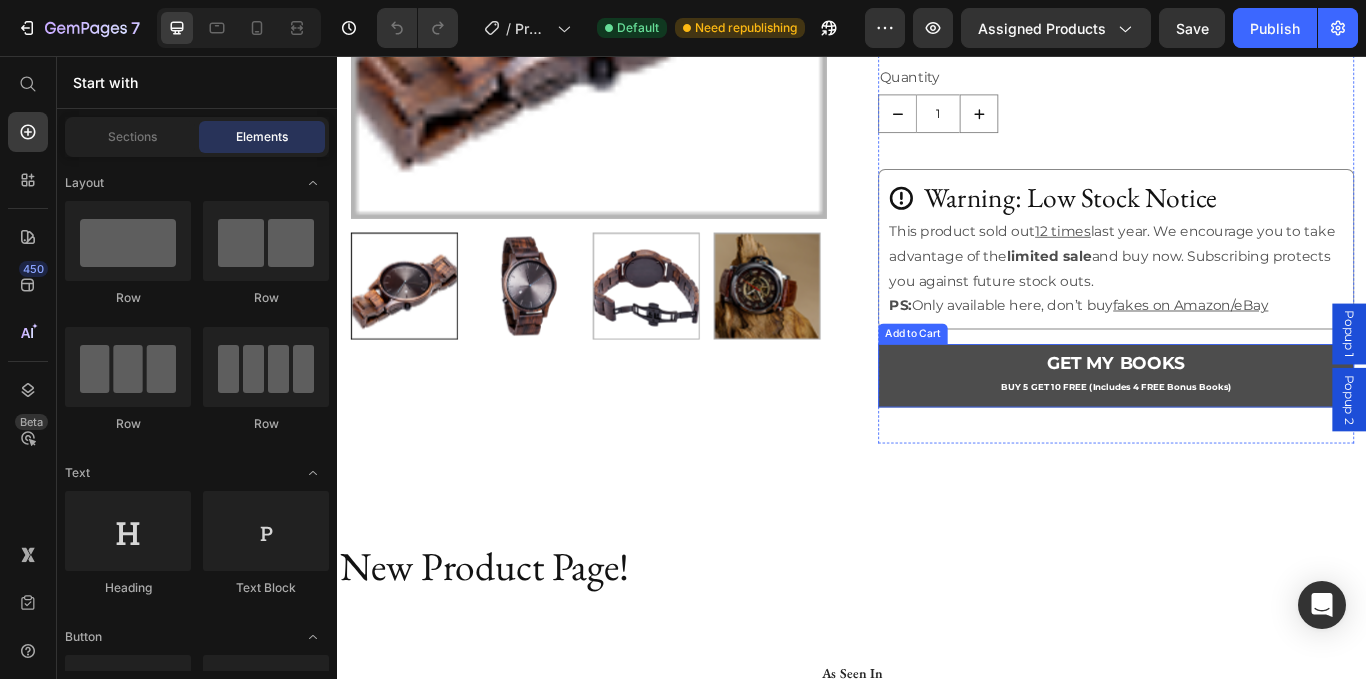 click on "GET MY BOOKS  BUY 5 GET 10 FREE (Includes 4 FREE Bonus Books)" at bounding box center (1244, 429) 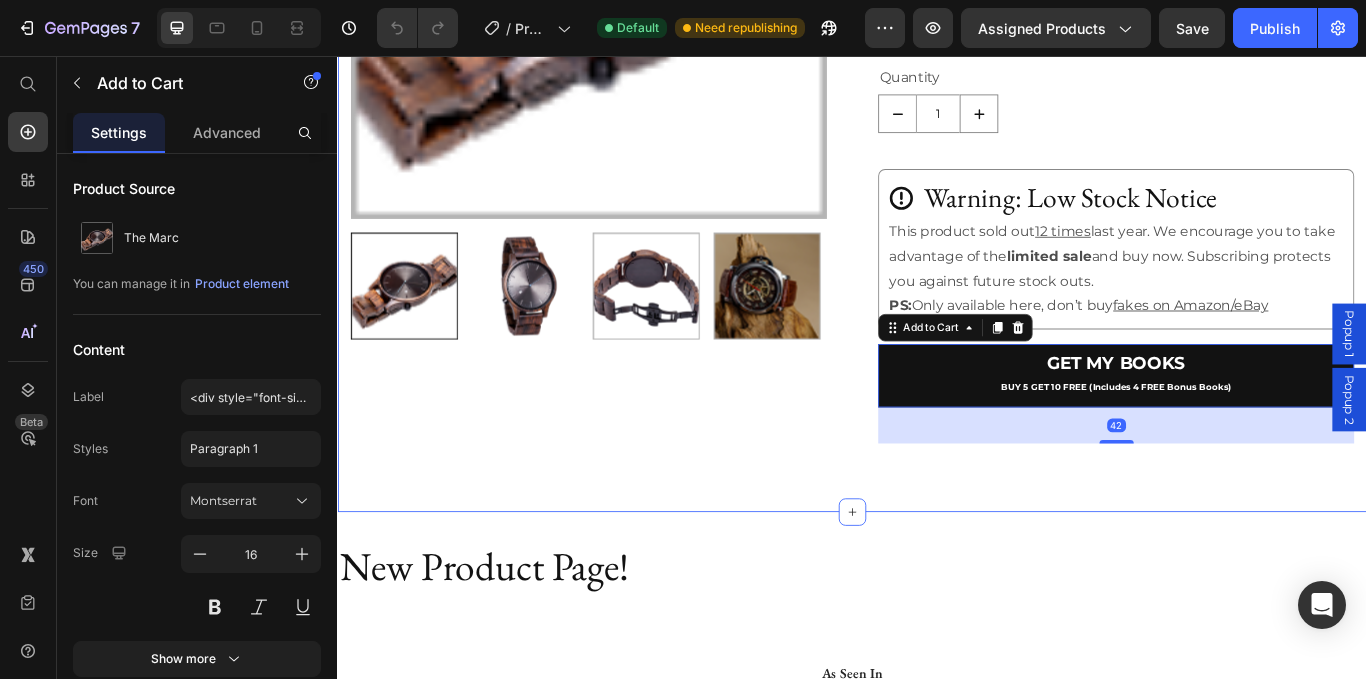 scroll, scrollTop: 648, scrollLeft: 0, axis: vertical 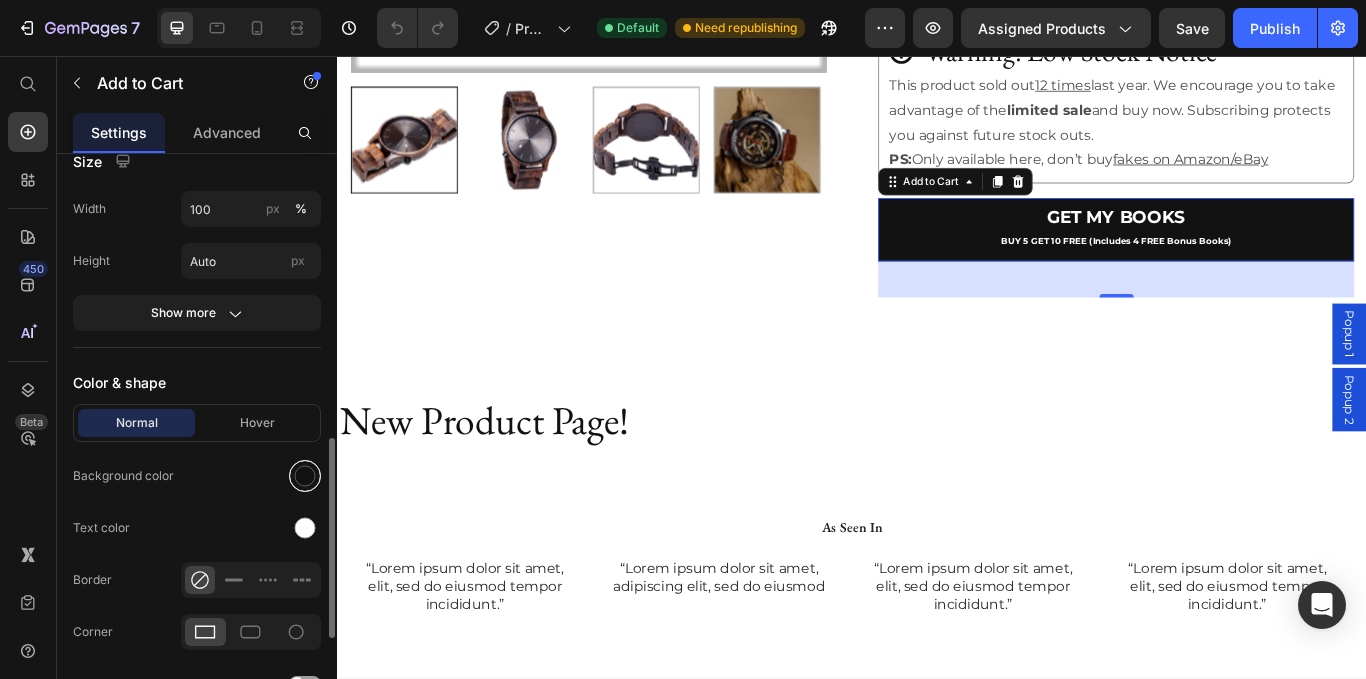 click at bounding box center (305, 476) 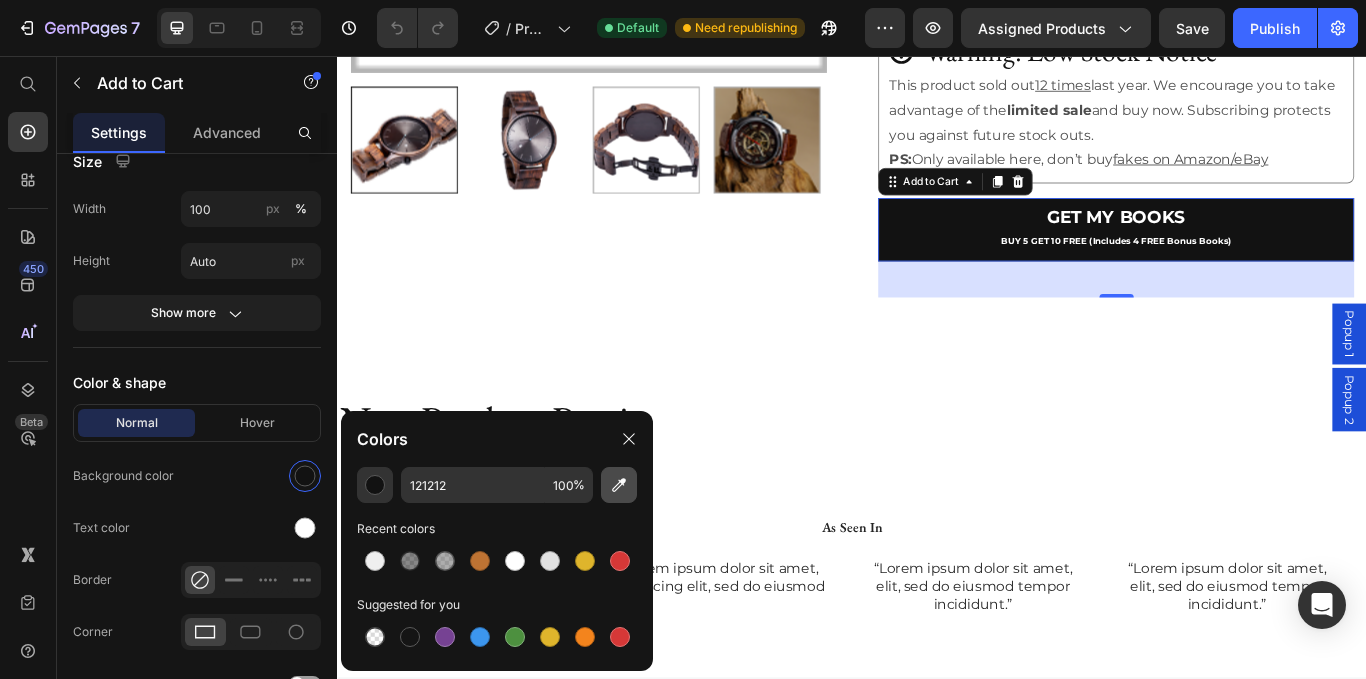 click 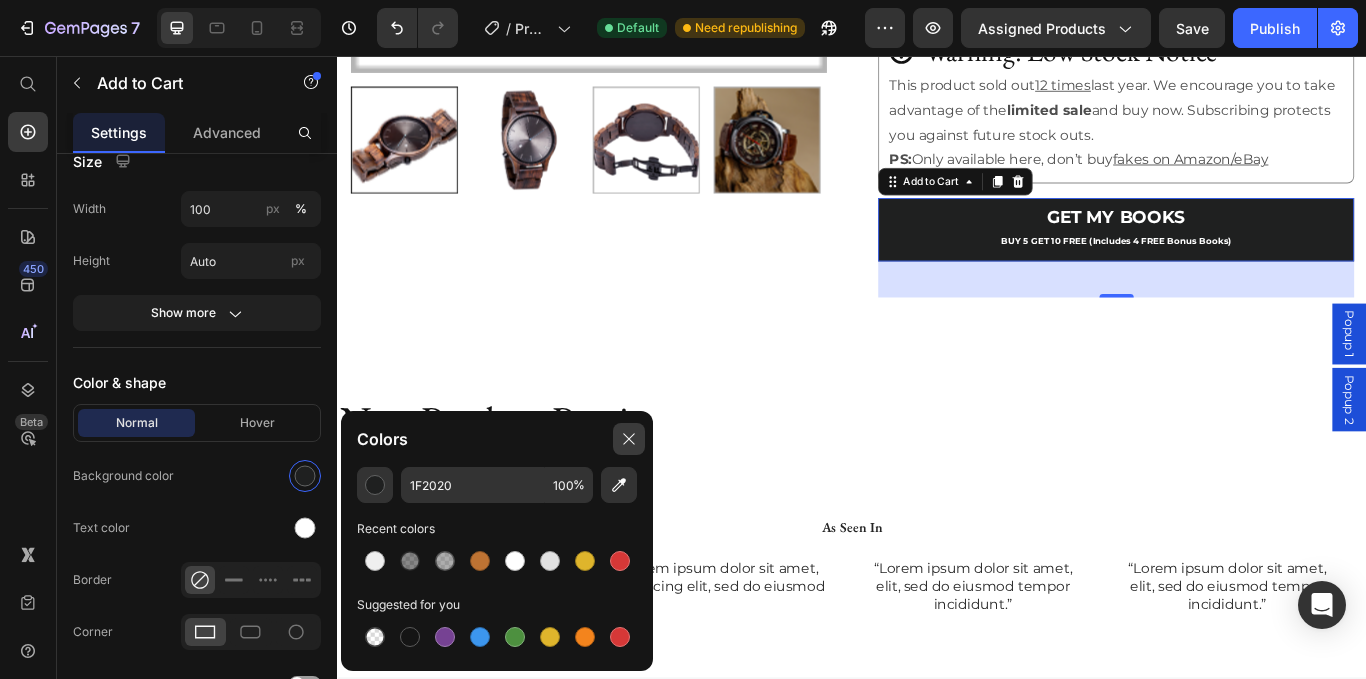 click 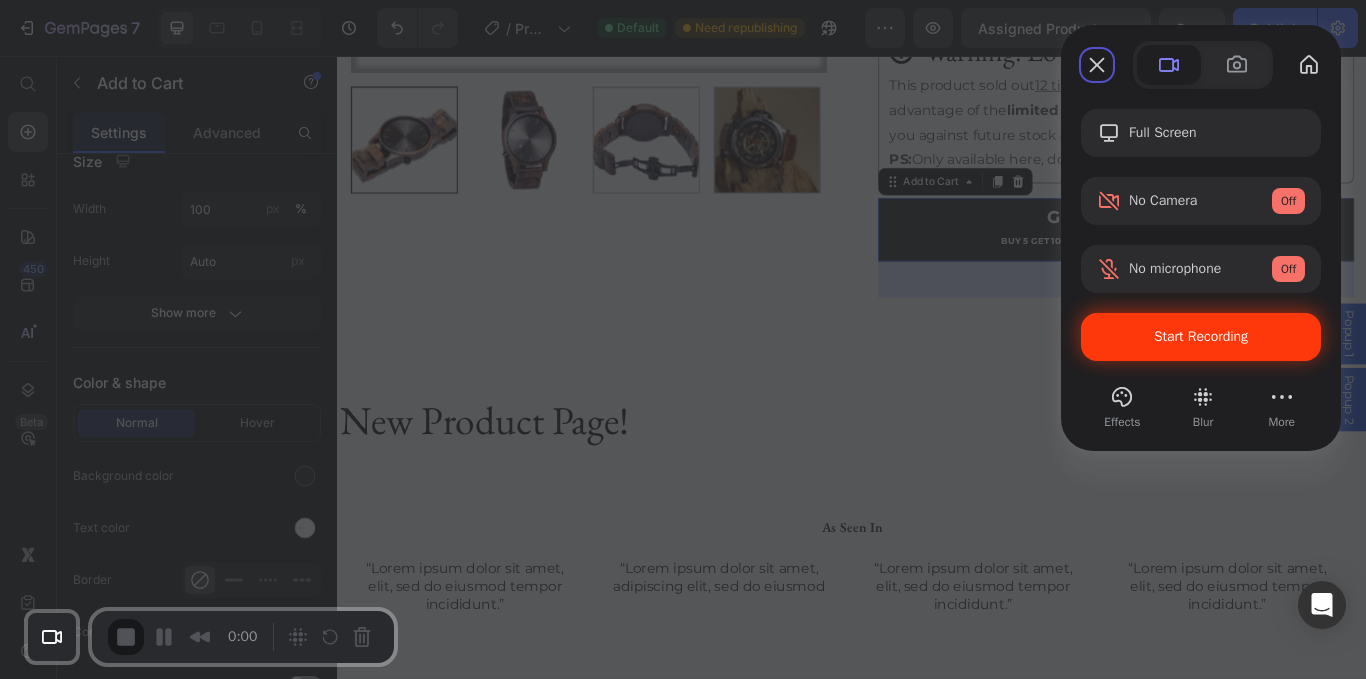 click on "Start Recording" at bounding box center (1201, 336) 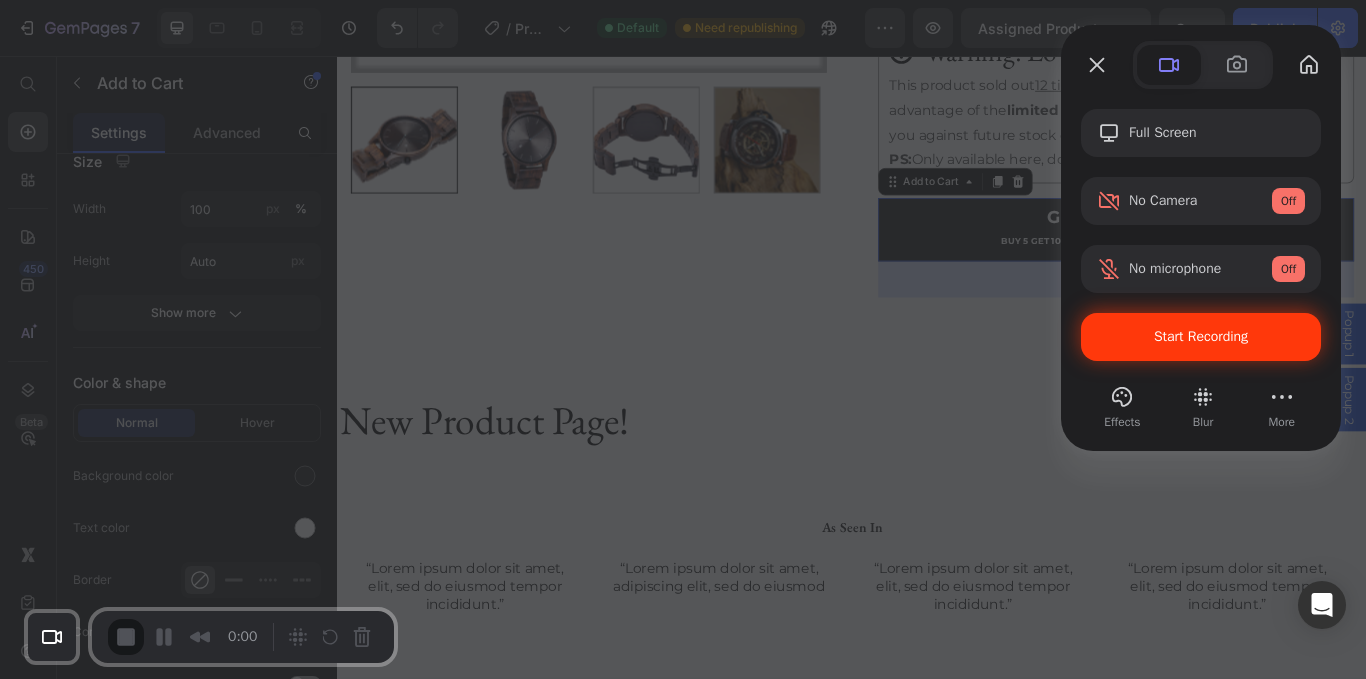 click on "Yes, proceed" at bounding box center [350, 1548] 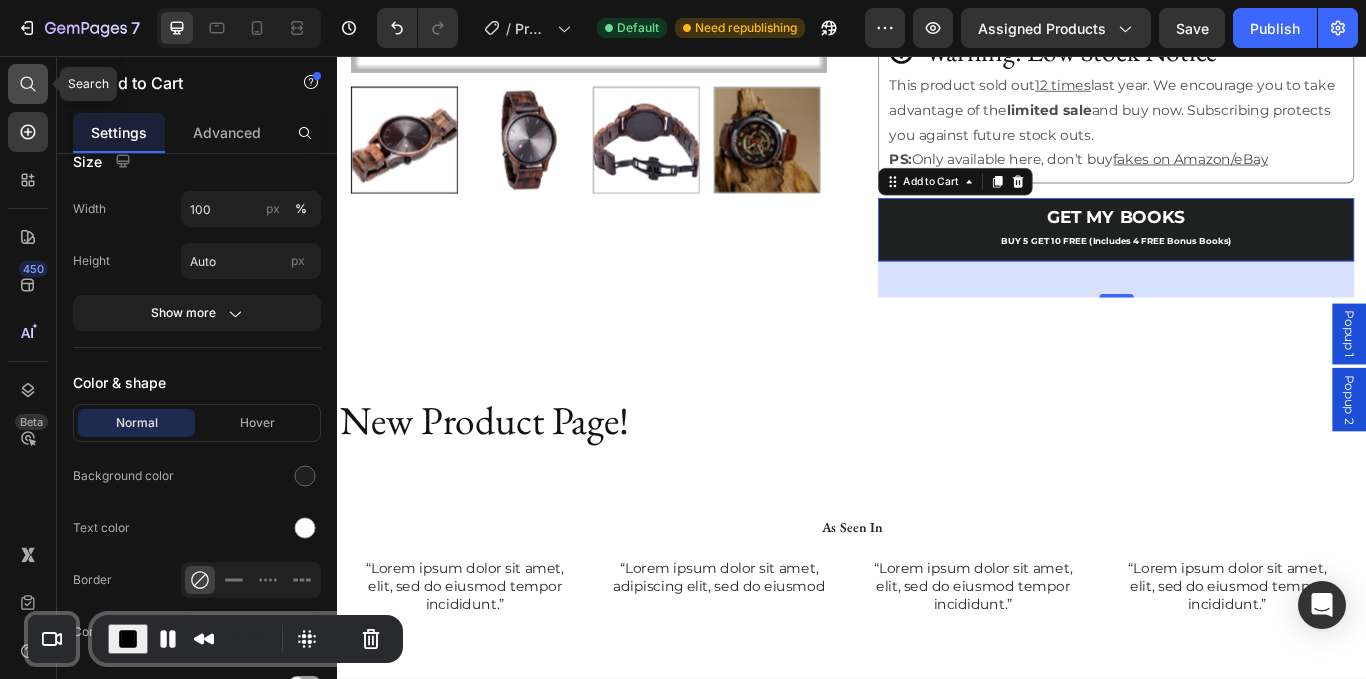 click 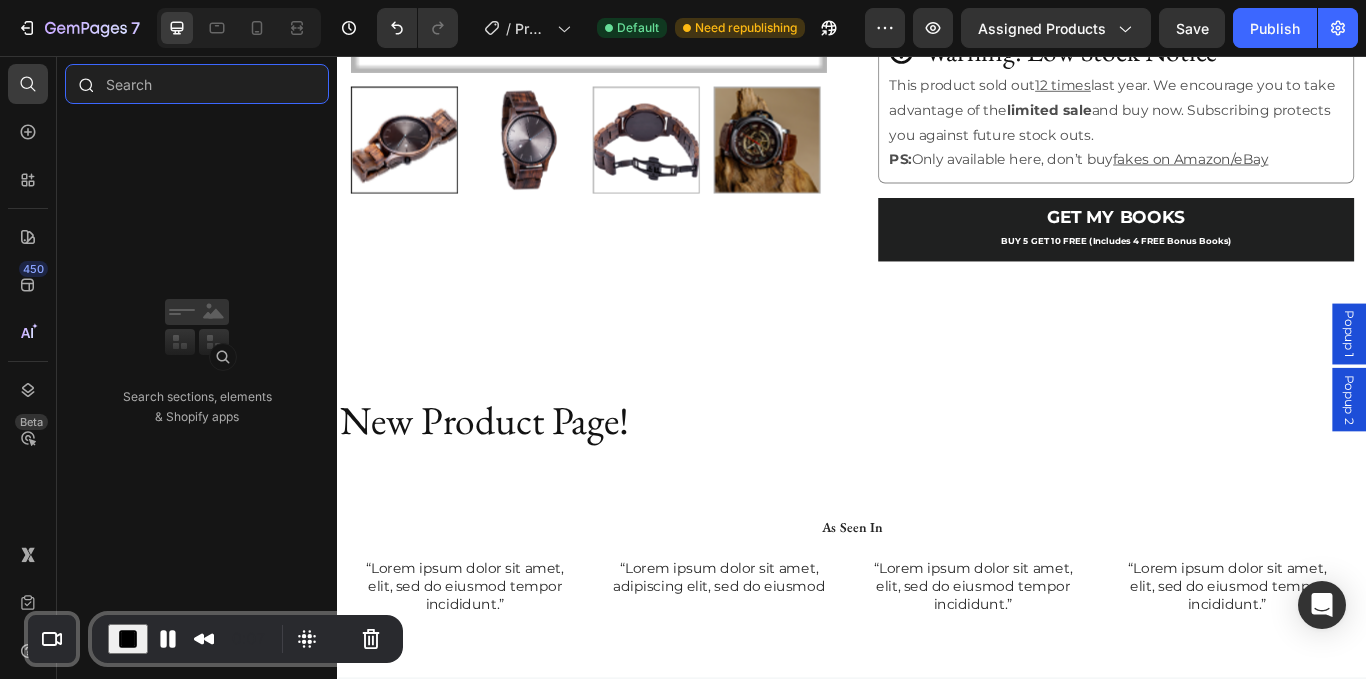click at bounding box center (197, 84) 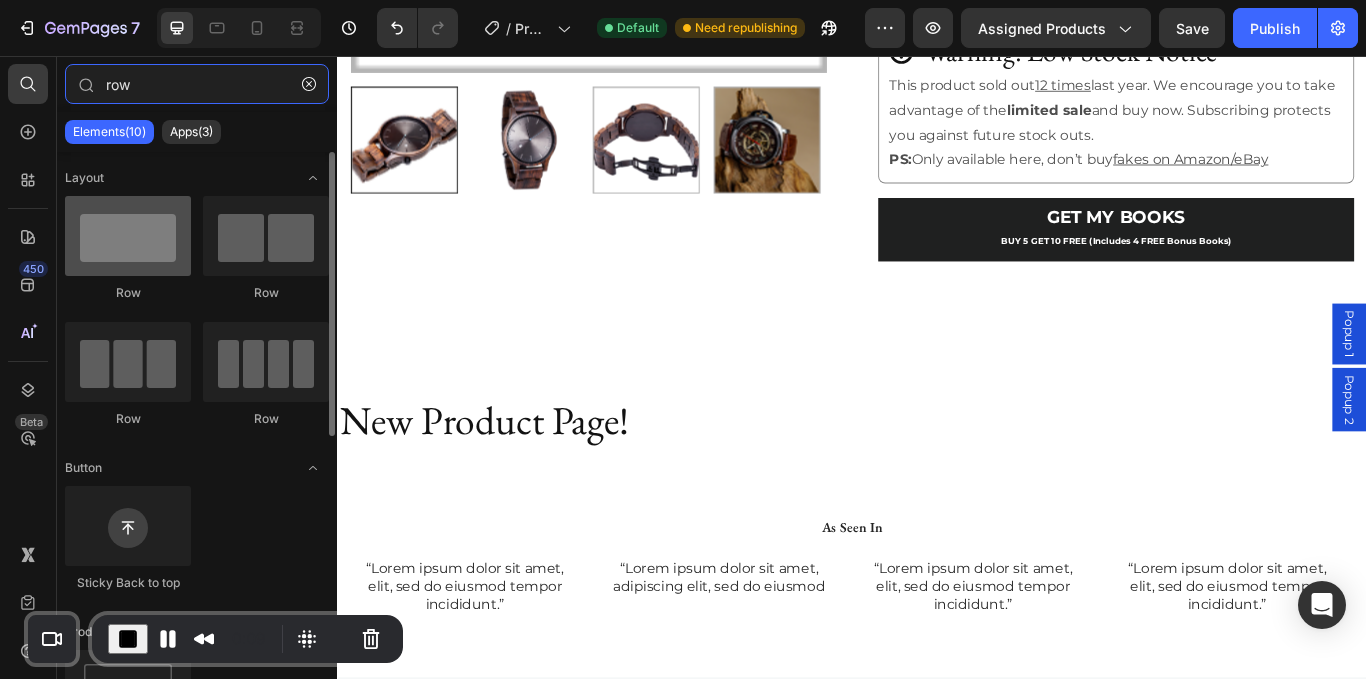 type on "row" 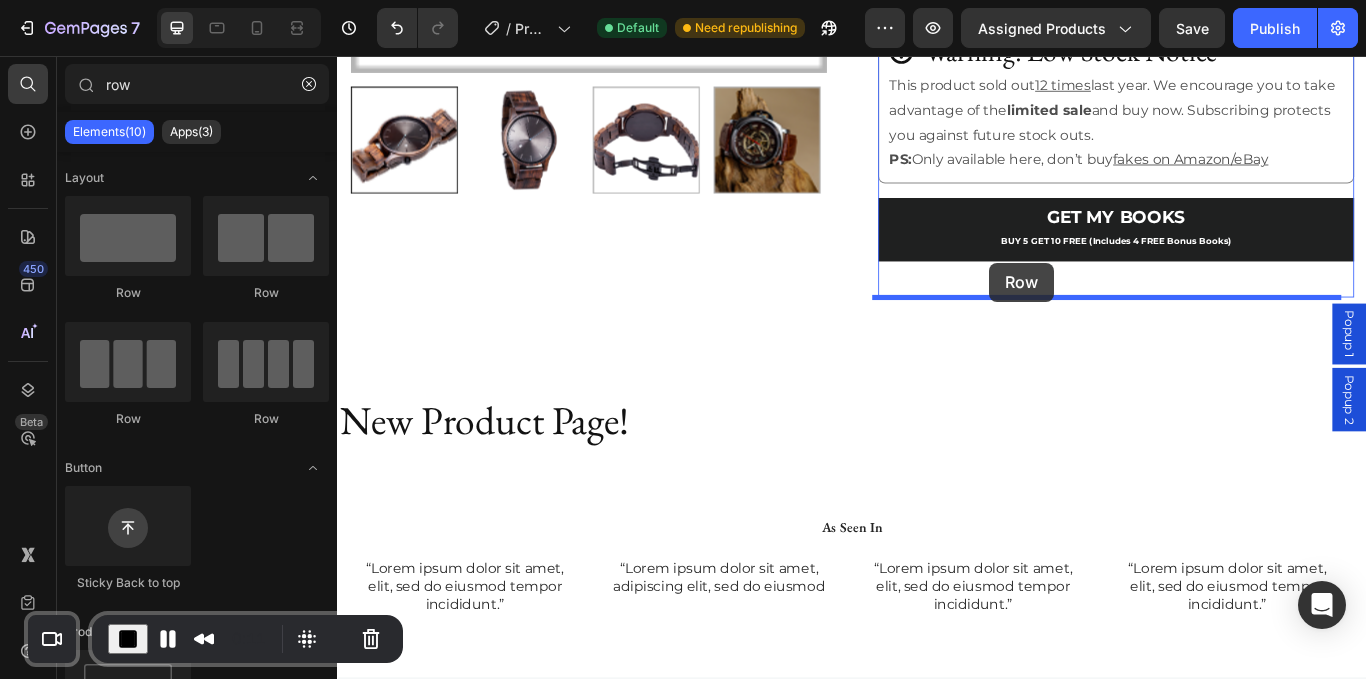 drag, startPoint x: 485, startPoint y: 267, endPoint x: 1097, endPoint y: 297, distance: 612.73486 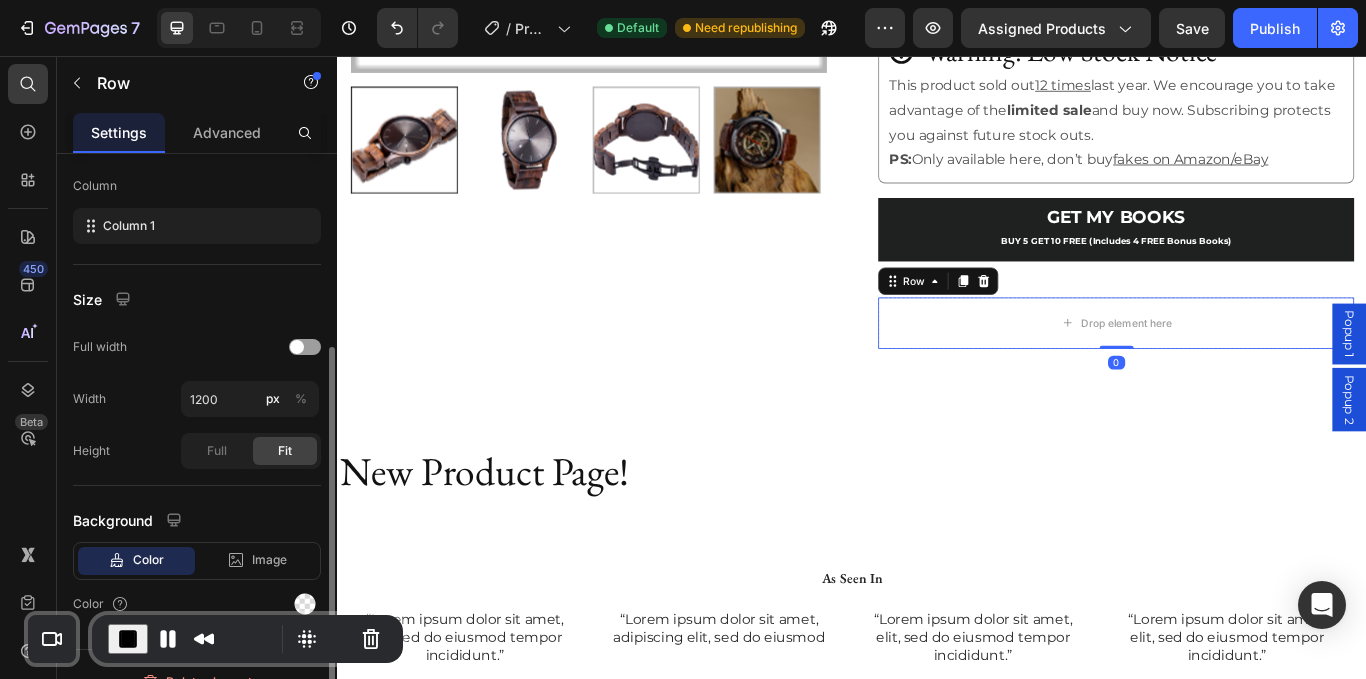 scroll, scrollTop: 330, scrollLeft: 0, axis: vertical 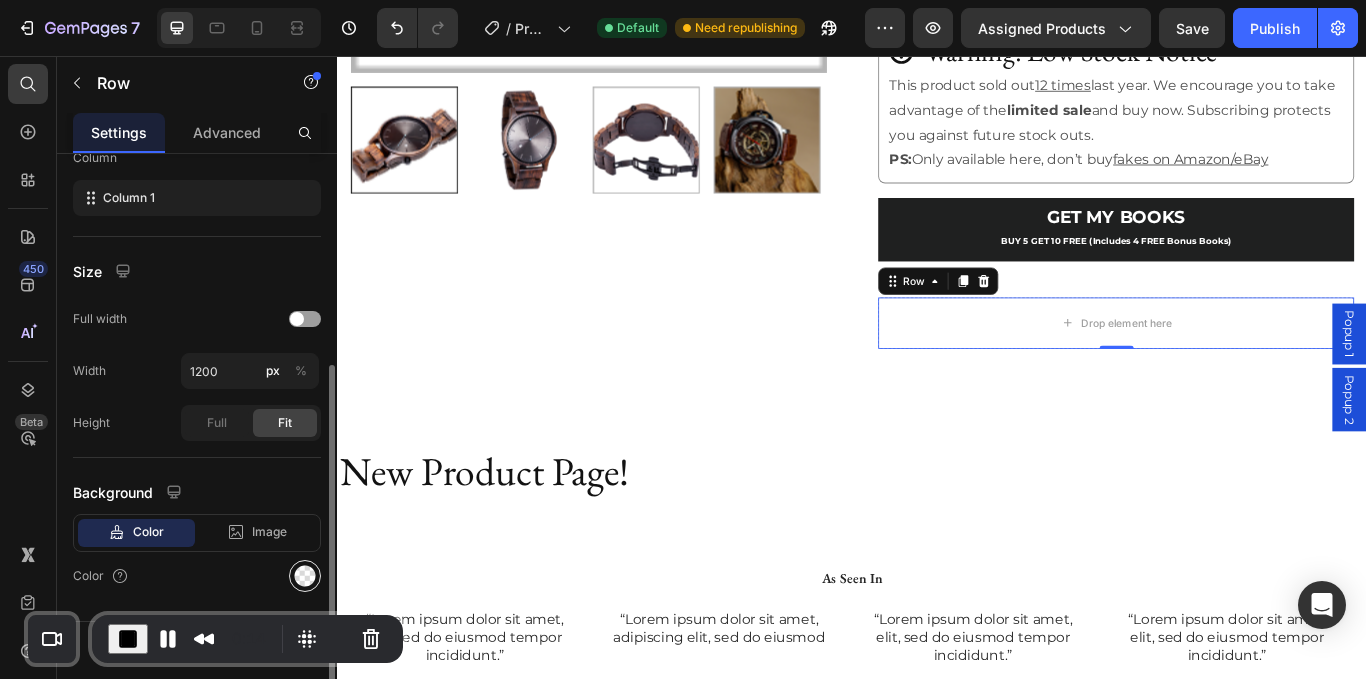 click at bounding box center (305, 576) 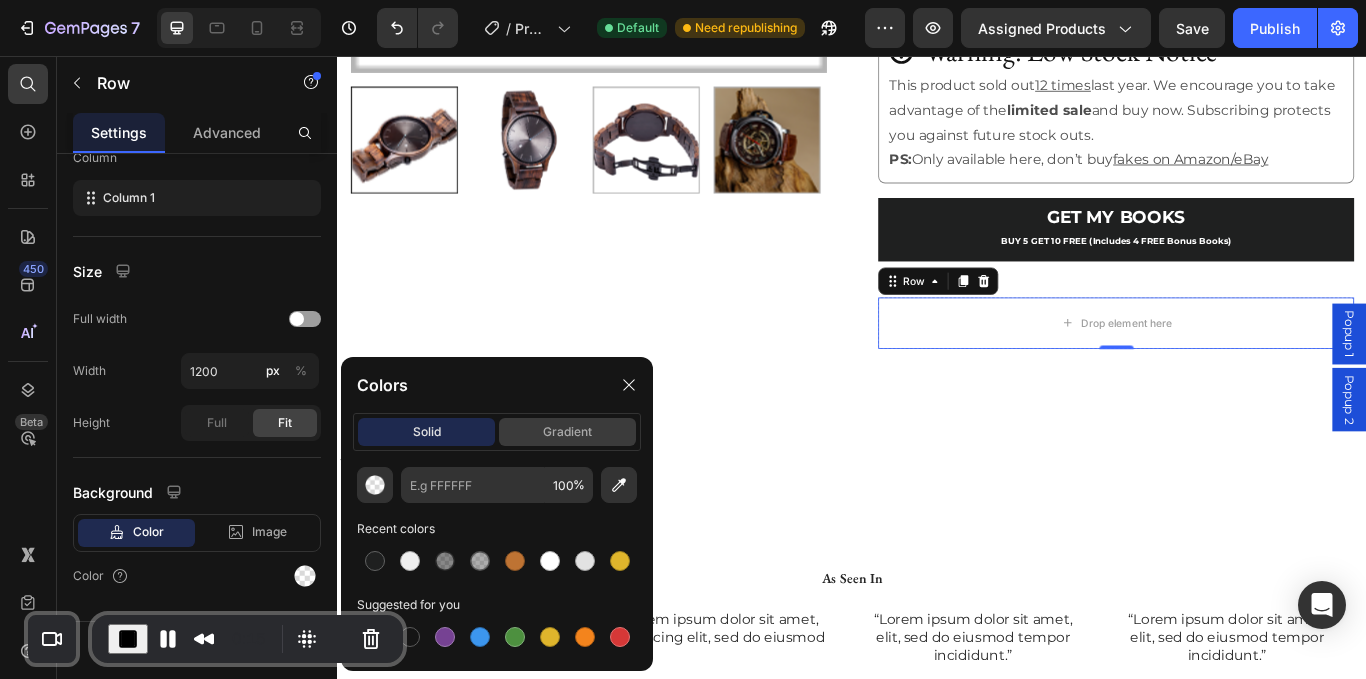 click on "gradient" 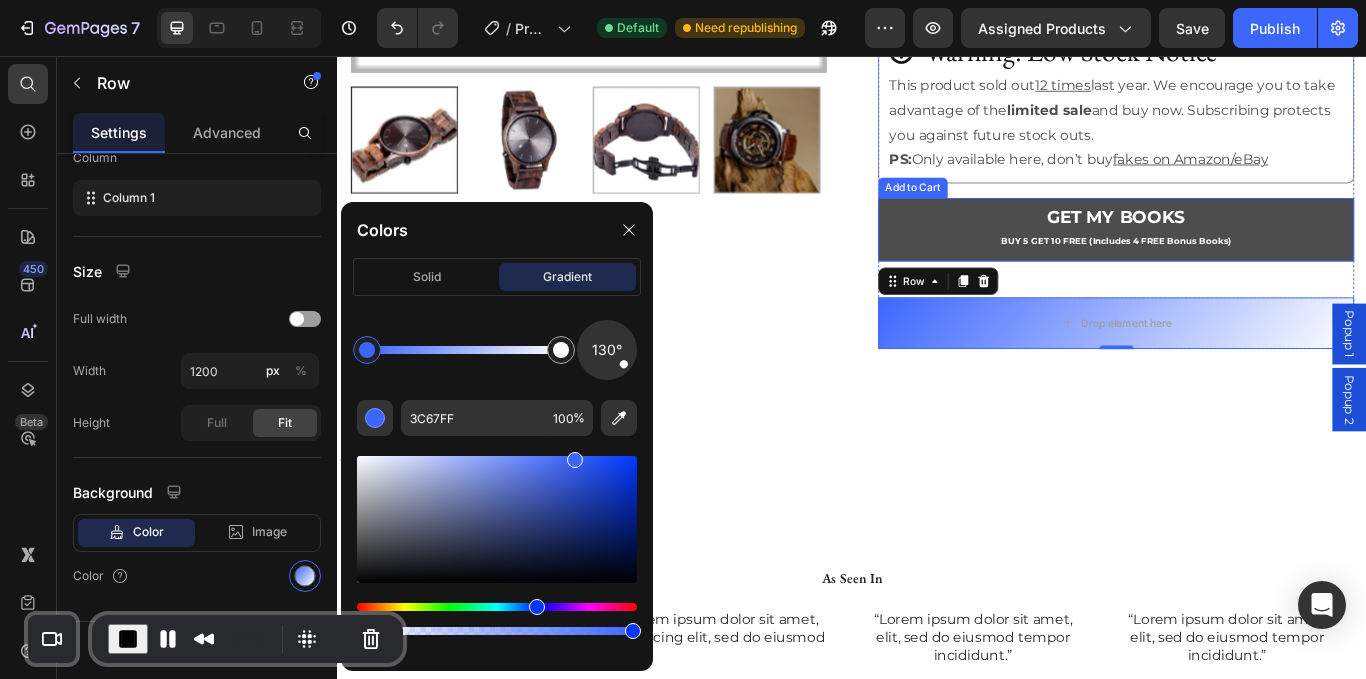 click on "GET MY BOOKS  BUY 5 GET 10 FREE (Includes 4 FREE Bonus Books)" at bounding box center [1244, 259] 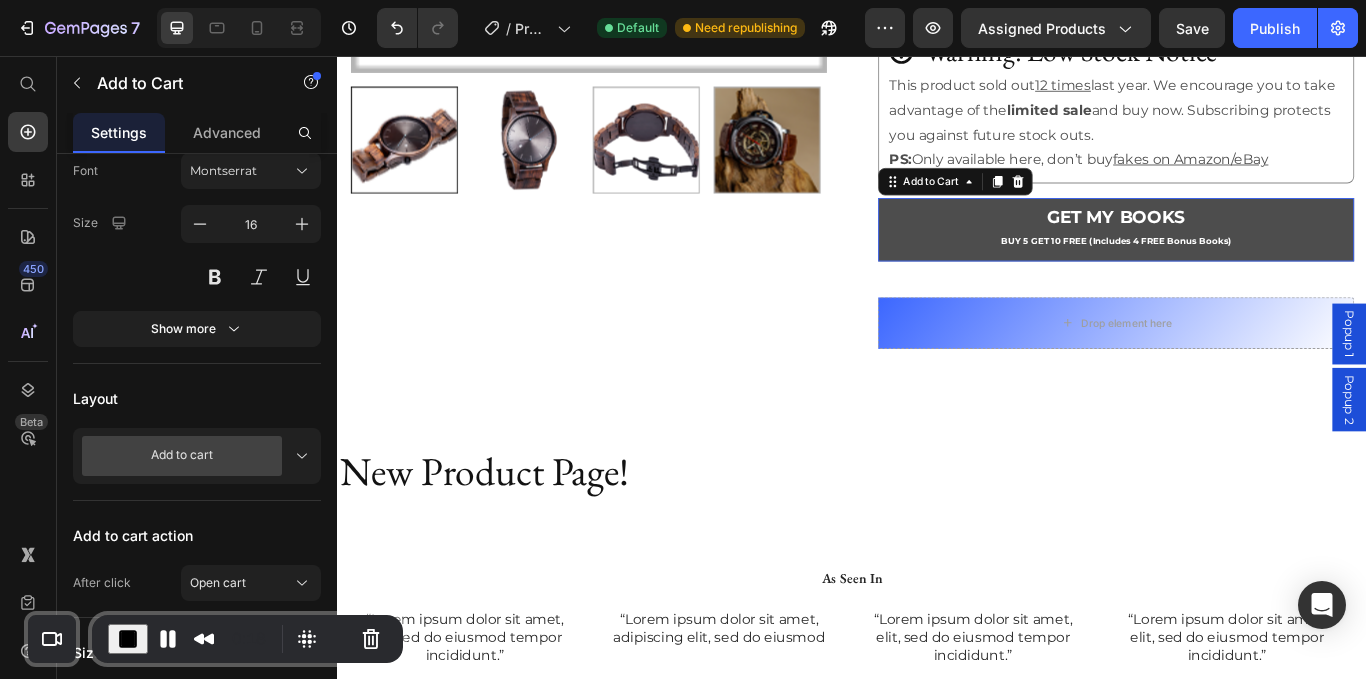 scroll, scrollTop: 0, scrollLeft: 0, axis: both 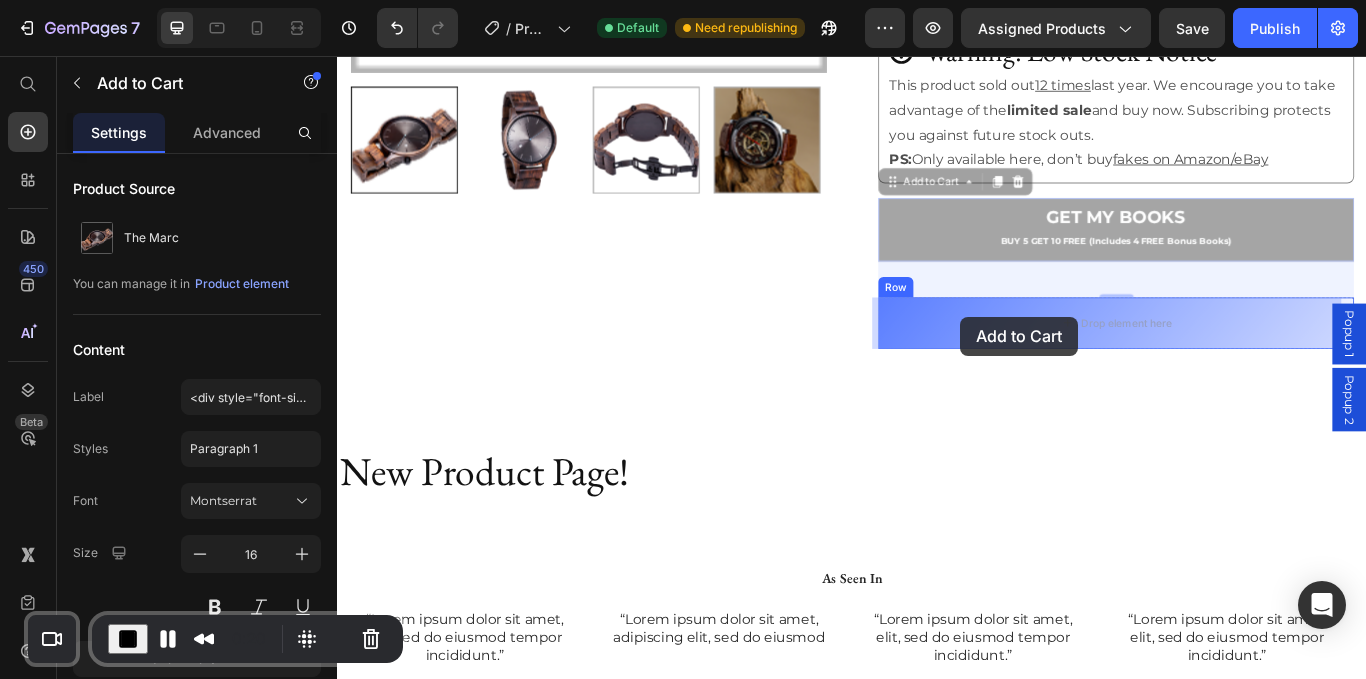 drag, startPoint x: 1028, startPoint y: 206, endPoint x: 1061, endPoint y: 362, distance: 159.4522 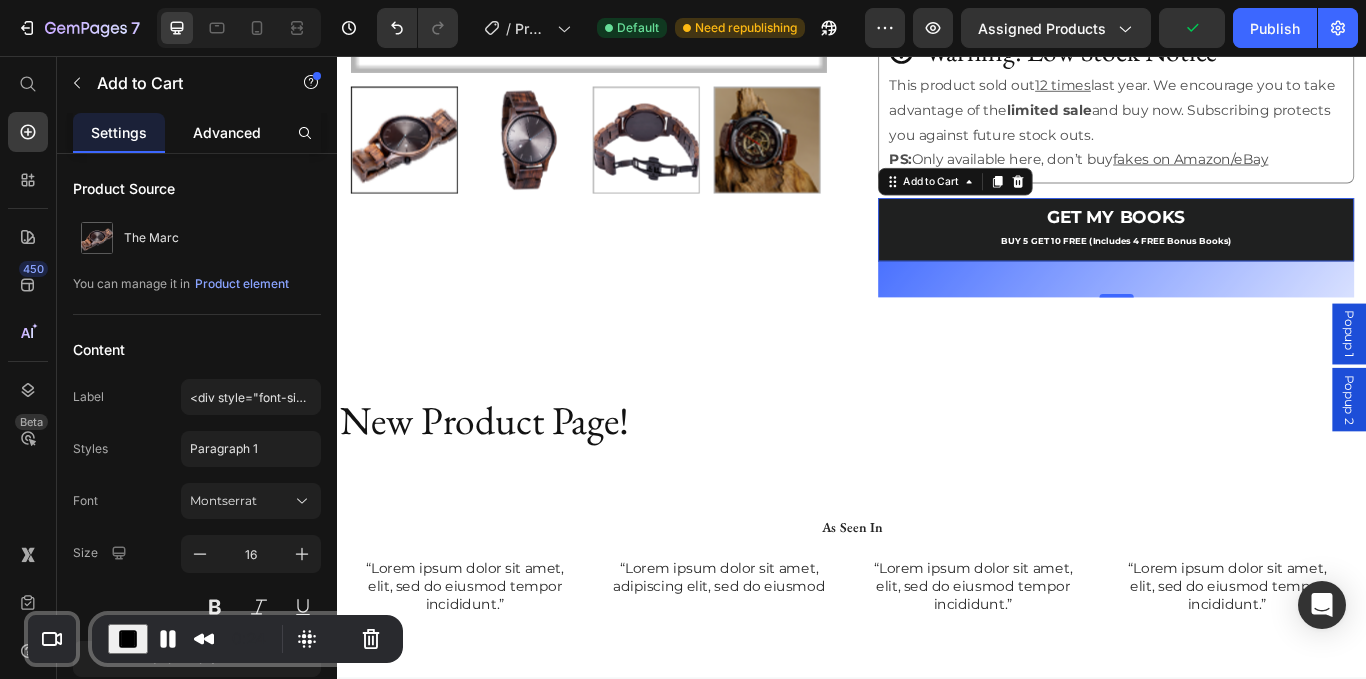 click on "Advanced" at bounding box center [227, 132] 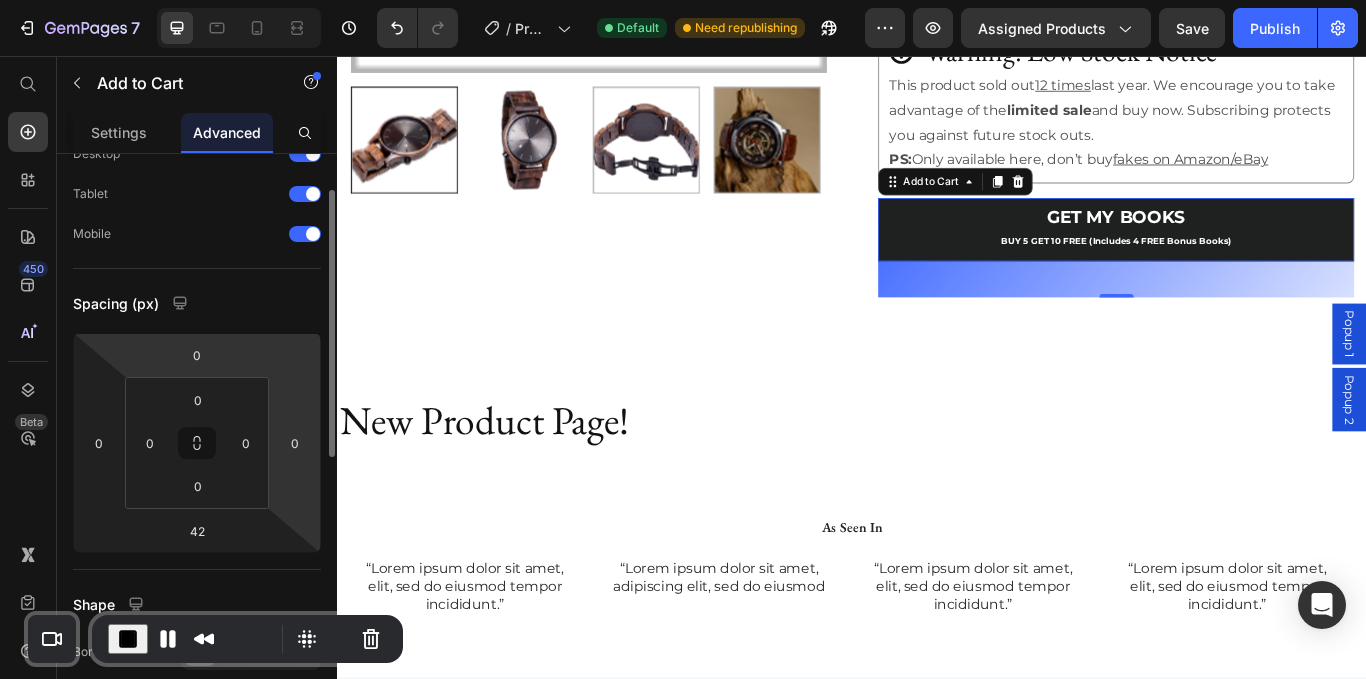 scroll, scrollTop: 84, scrollLeft: 0, axis: vertical 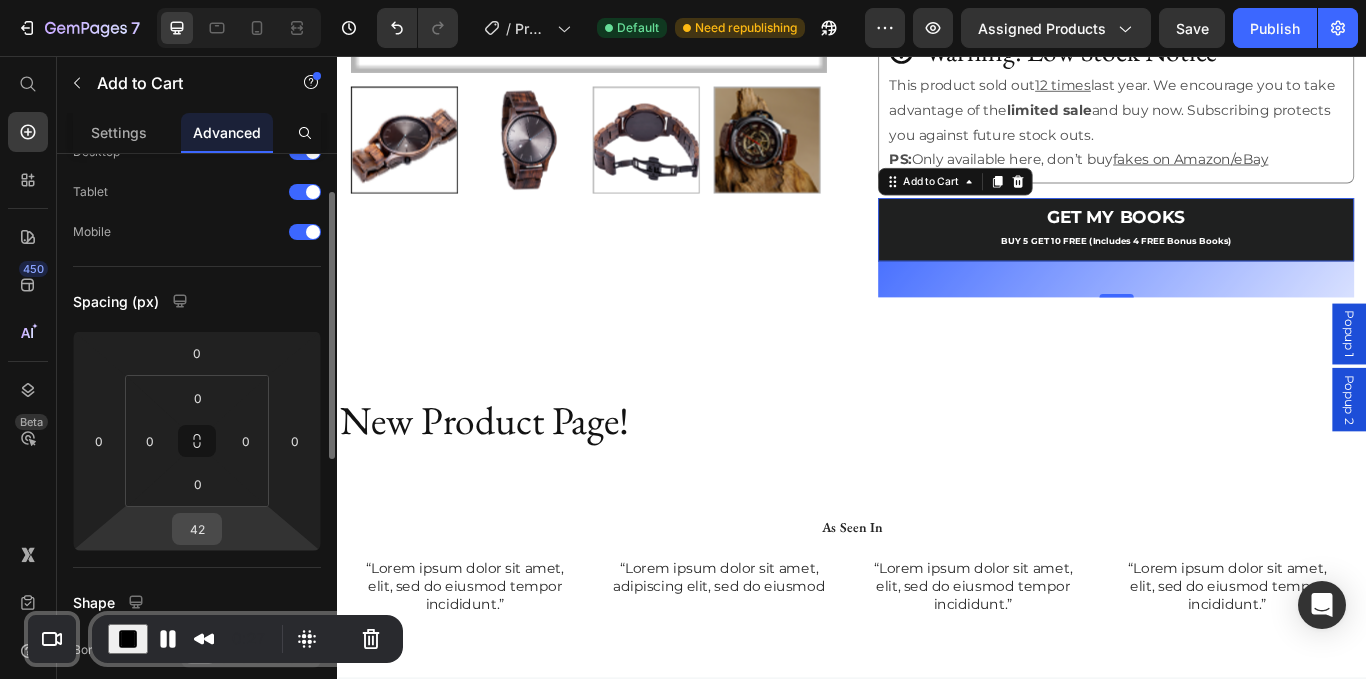 click on "42" at bounding box center (197, 529) 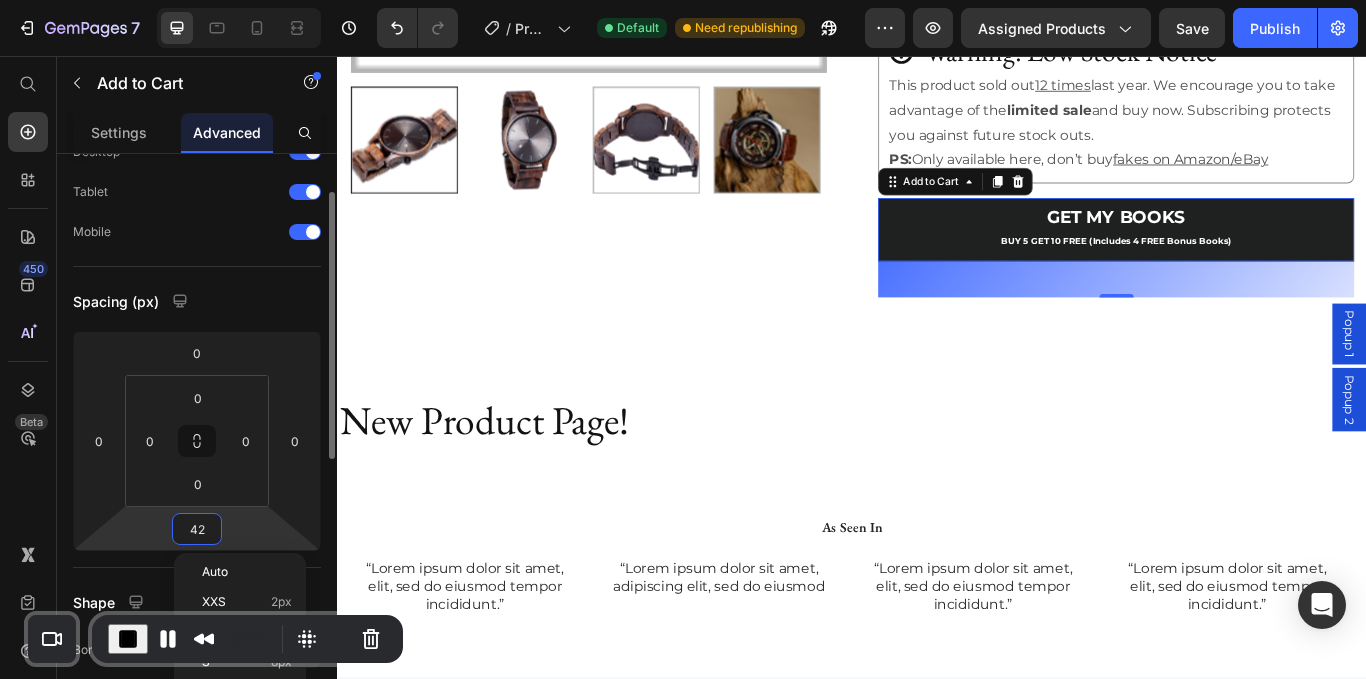 type on "0" 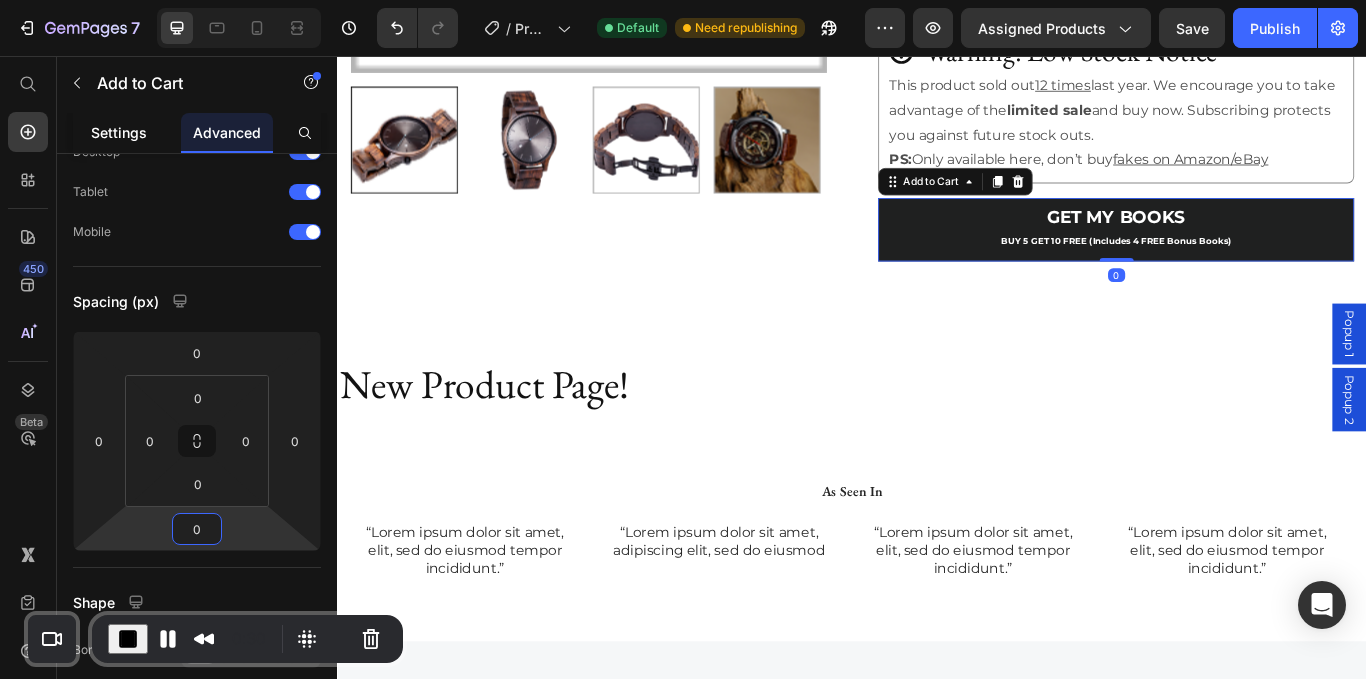 click on "Settings" at bounding box center (119, 132) 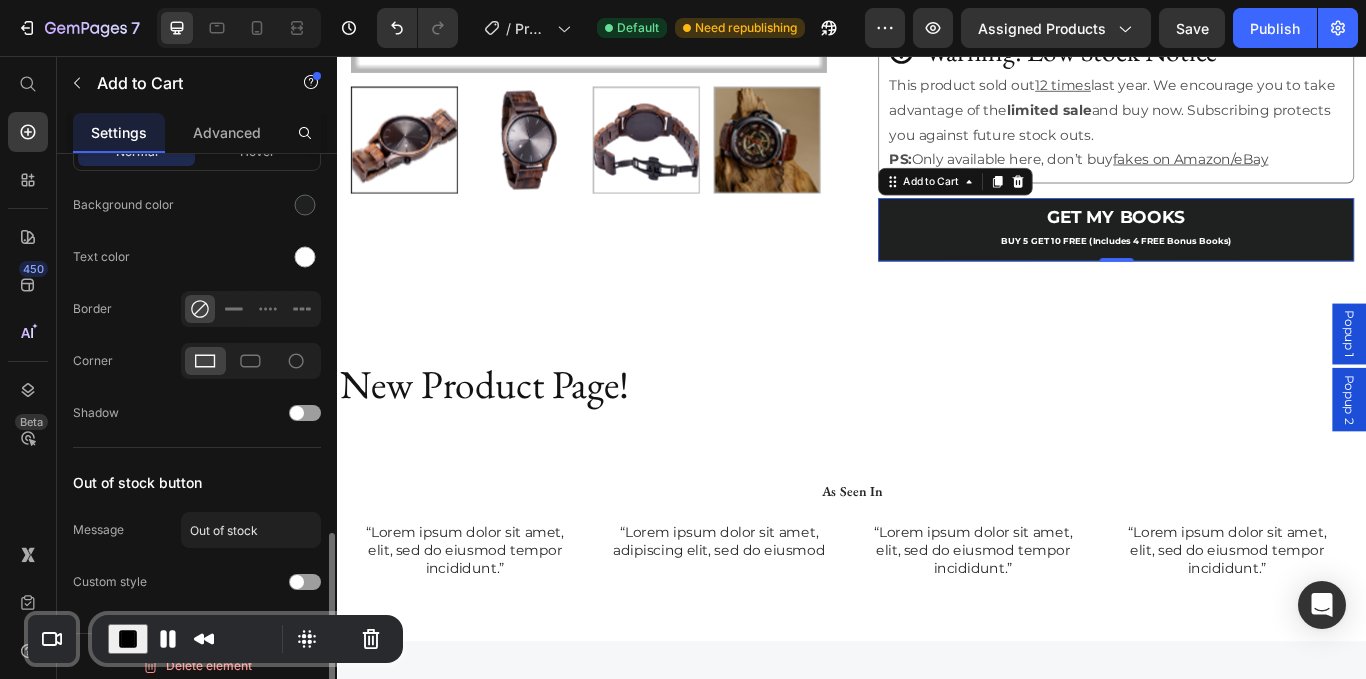scroll, scrollTop: 1095, scrollLeft: 0, axis: vertical 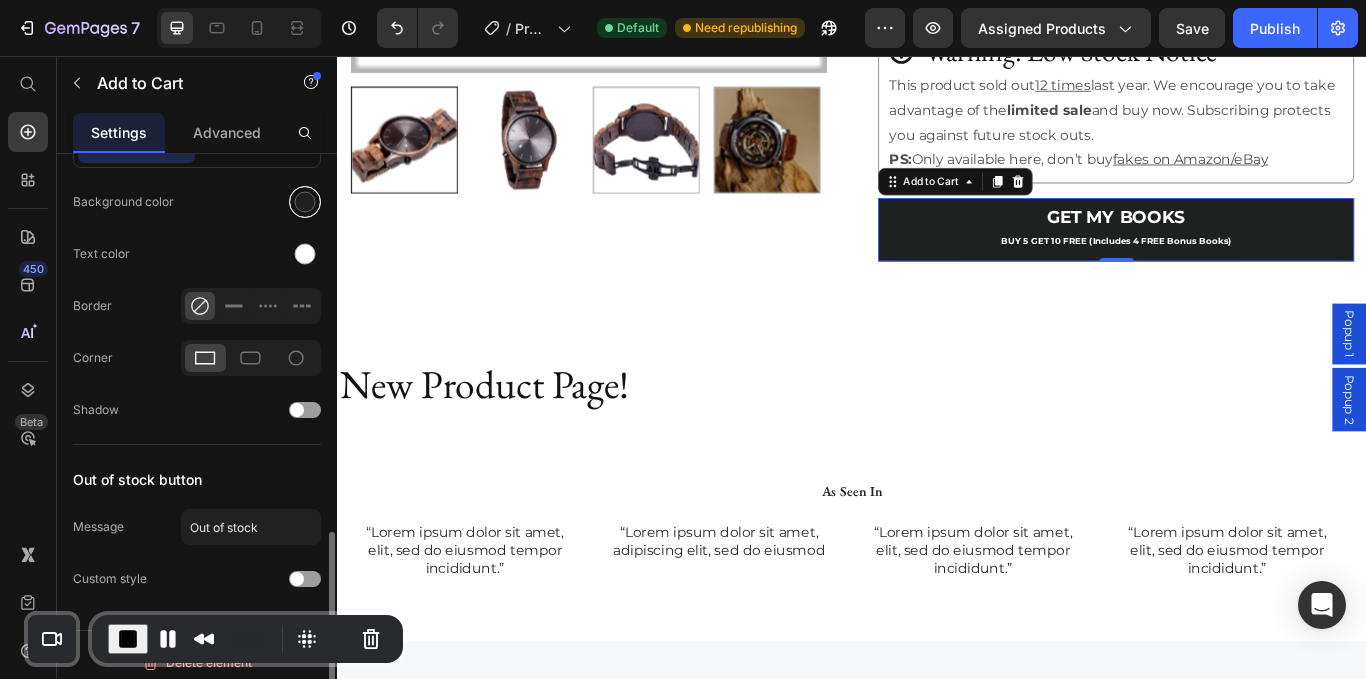 click at bounding box center (305, 202) 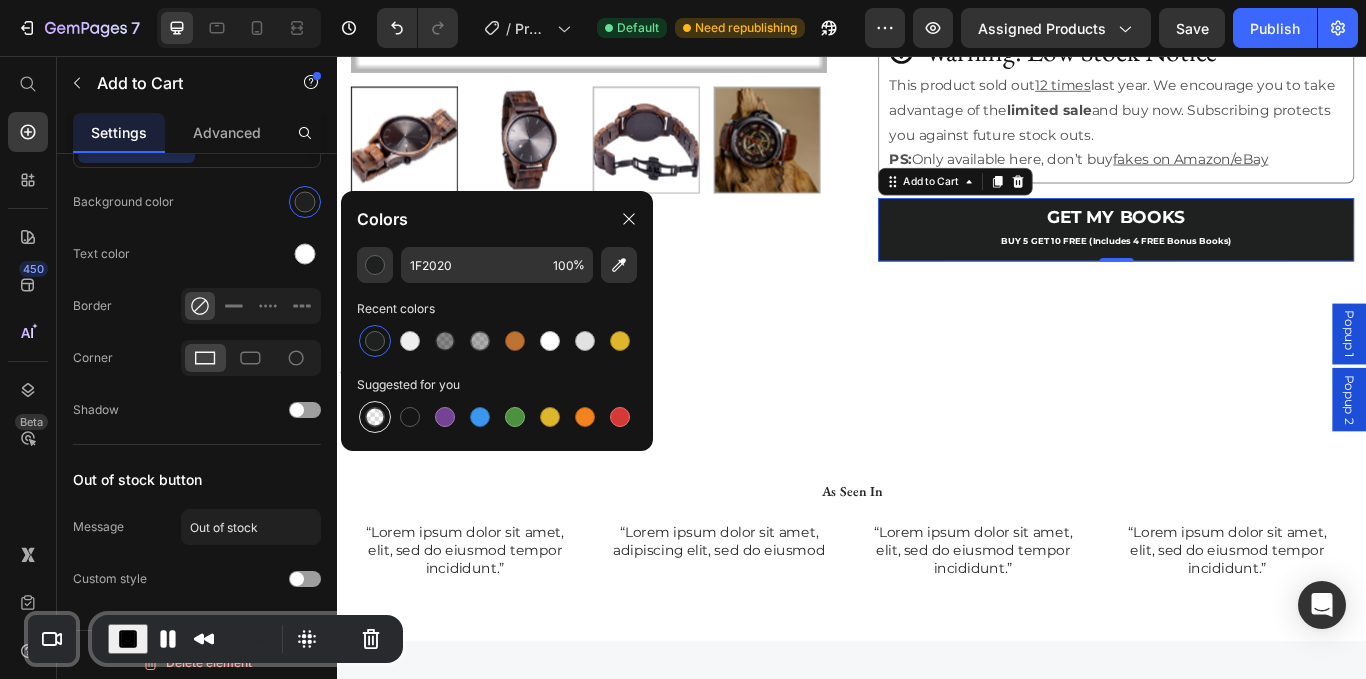 click at bounding box center [375, 417] 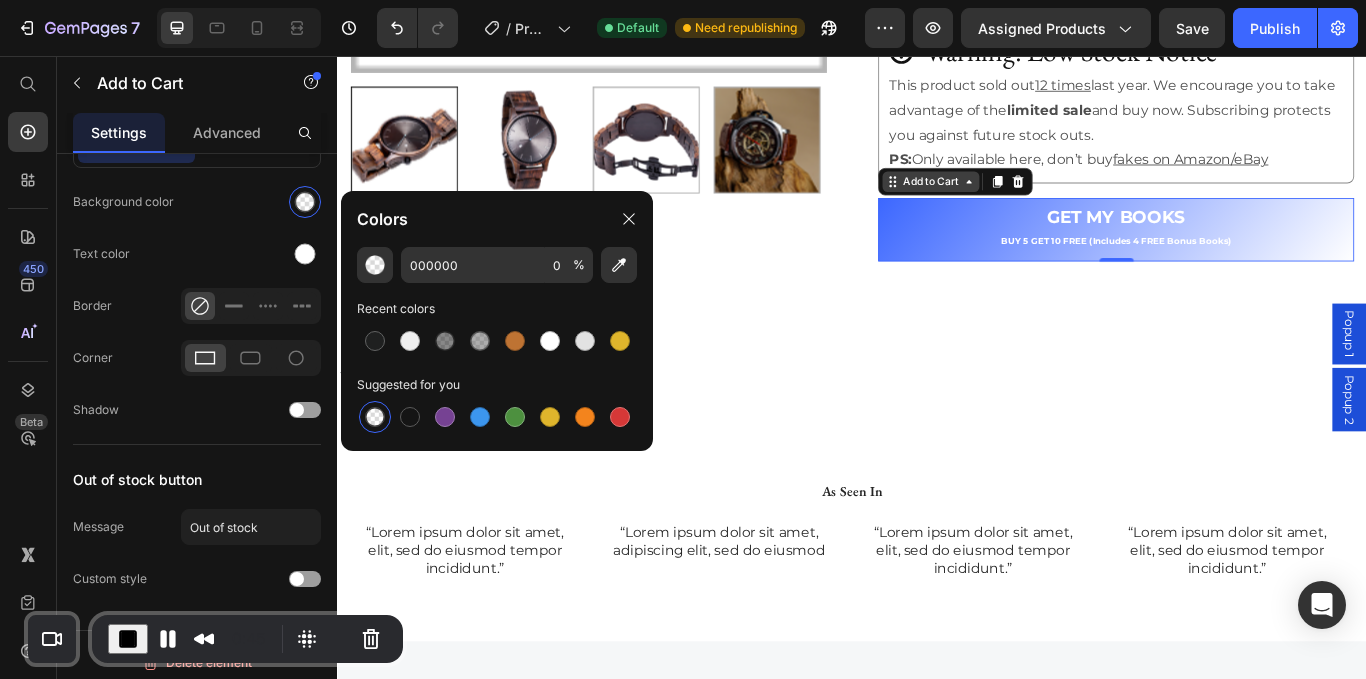 click on "Add to Cart" at bounding box center (1028, 203) 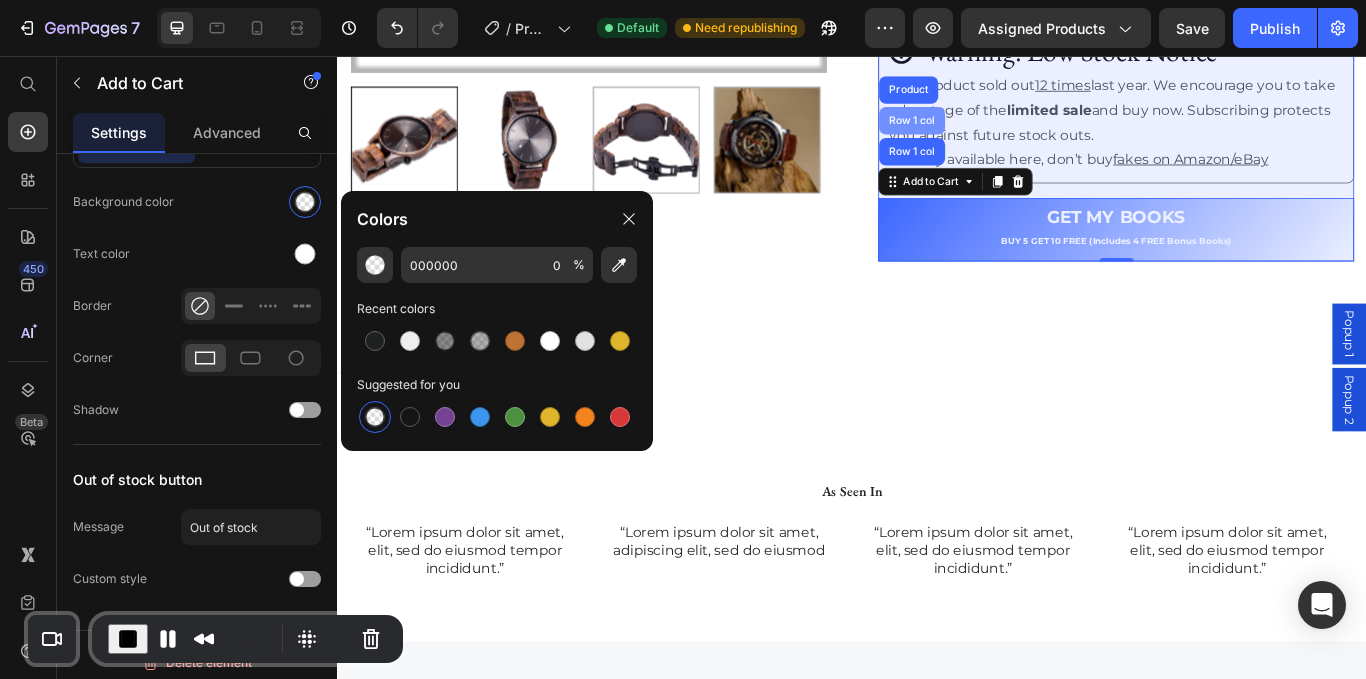 click on "Row 1 col" at bounding box center (1006, 132) 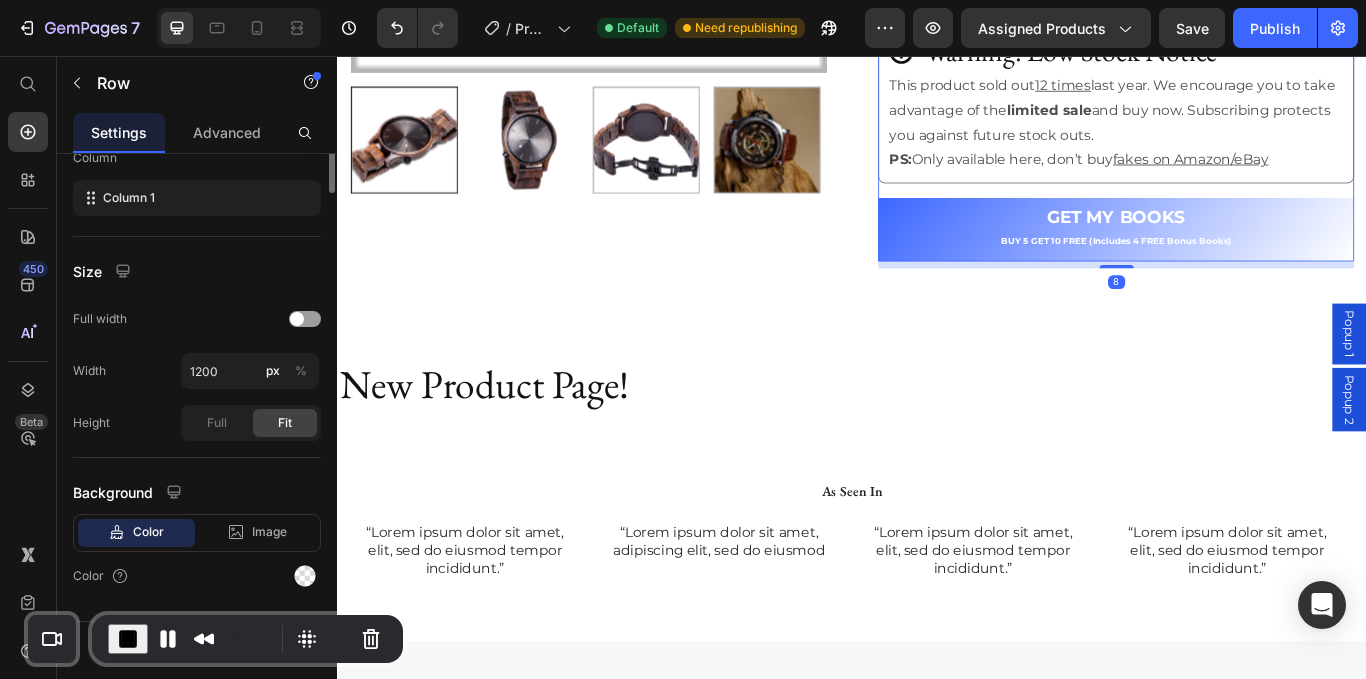scroll, scrollTop: 0, scrollLeft: 0, axis: both 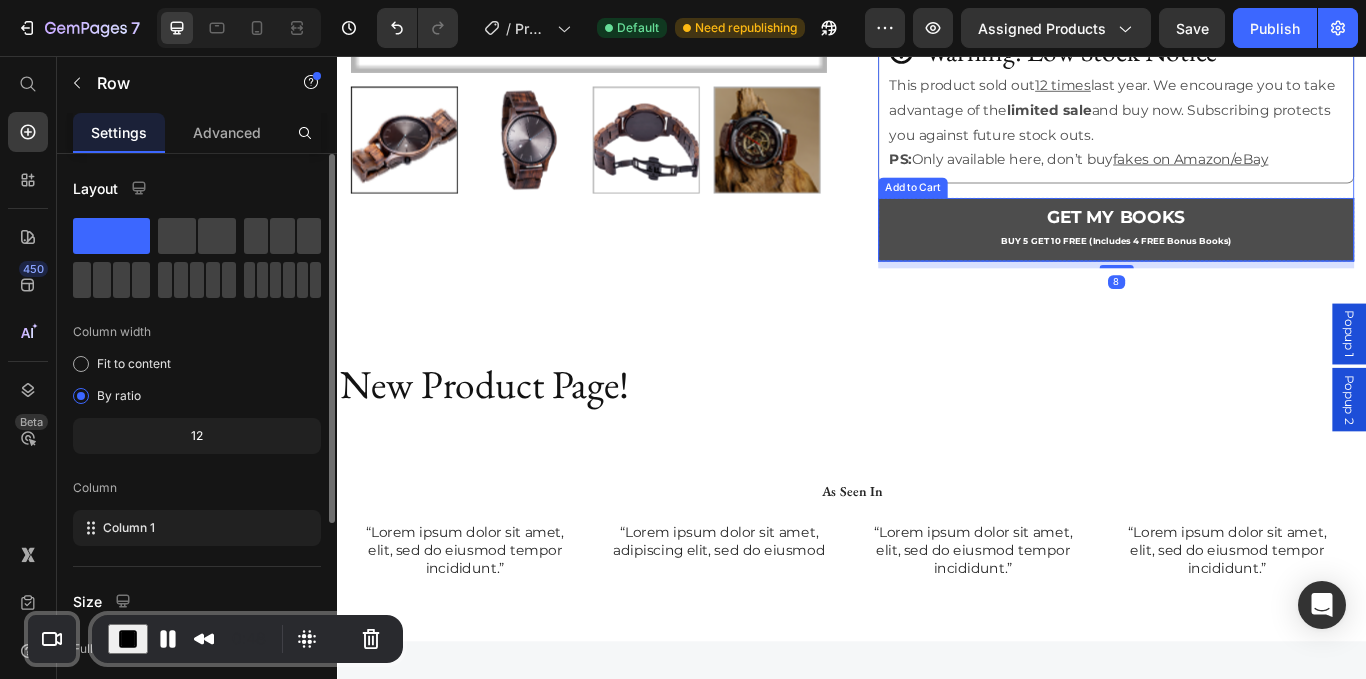 click on "GET MY BOOKS  BUY 5 GET 10 FREE (Includes 4 FREE Bonus Books)" at bounding box center [1244, 259] 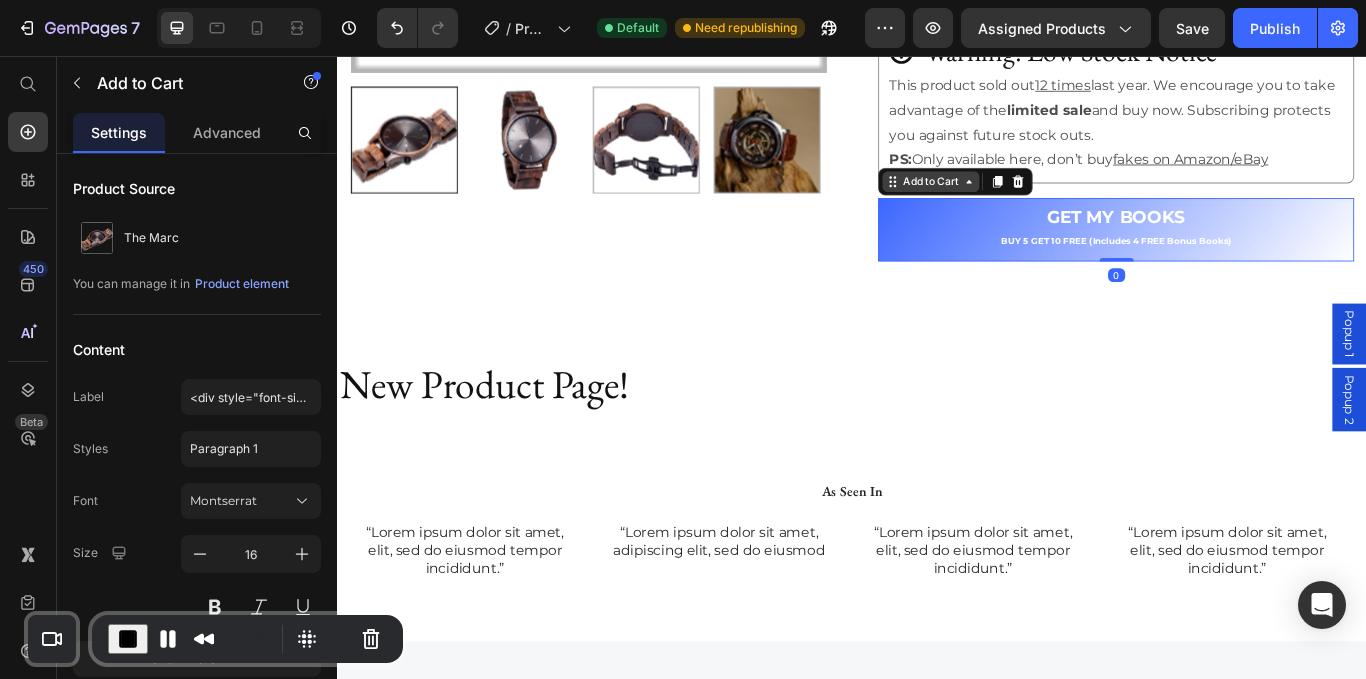 click on "Add to Cart" at bounding box center [1028, 203] 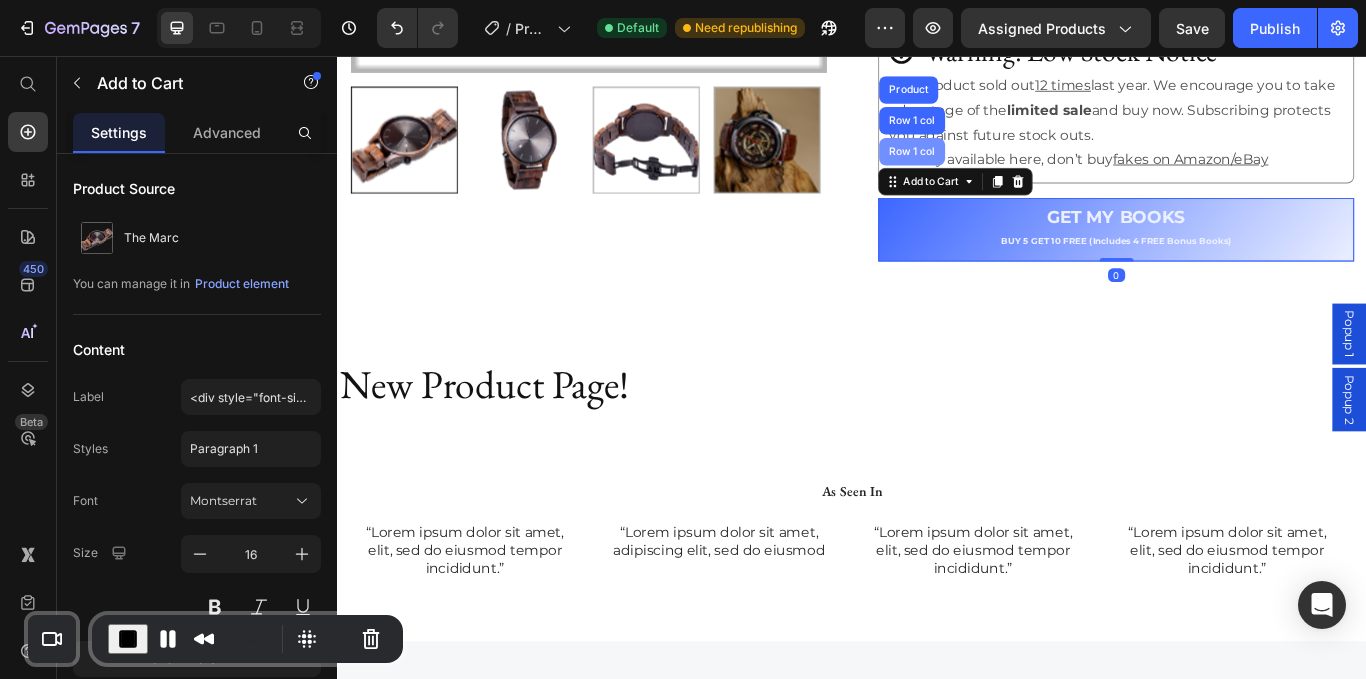 click on "Row 1 col" at bounding box center (1006, 168) 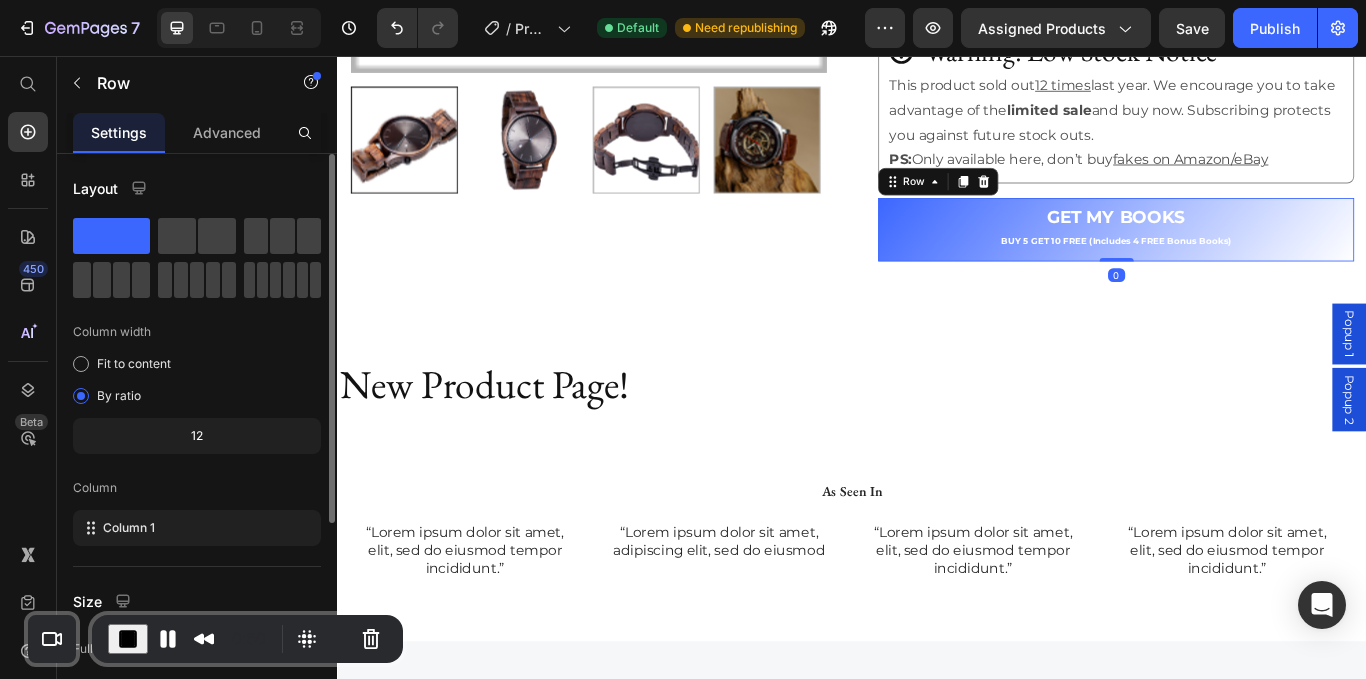 scroll, scrollTop: 330, scrollLeft: 0, axis: vertical 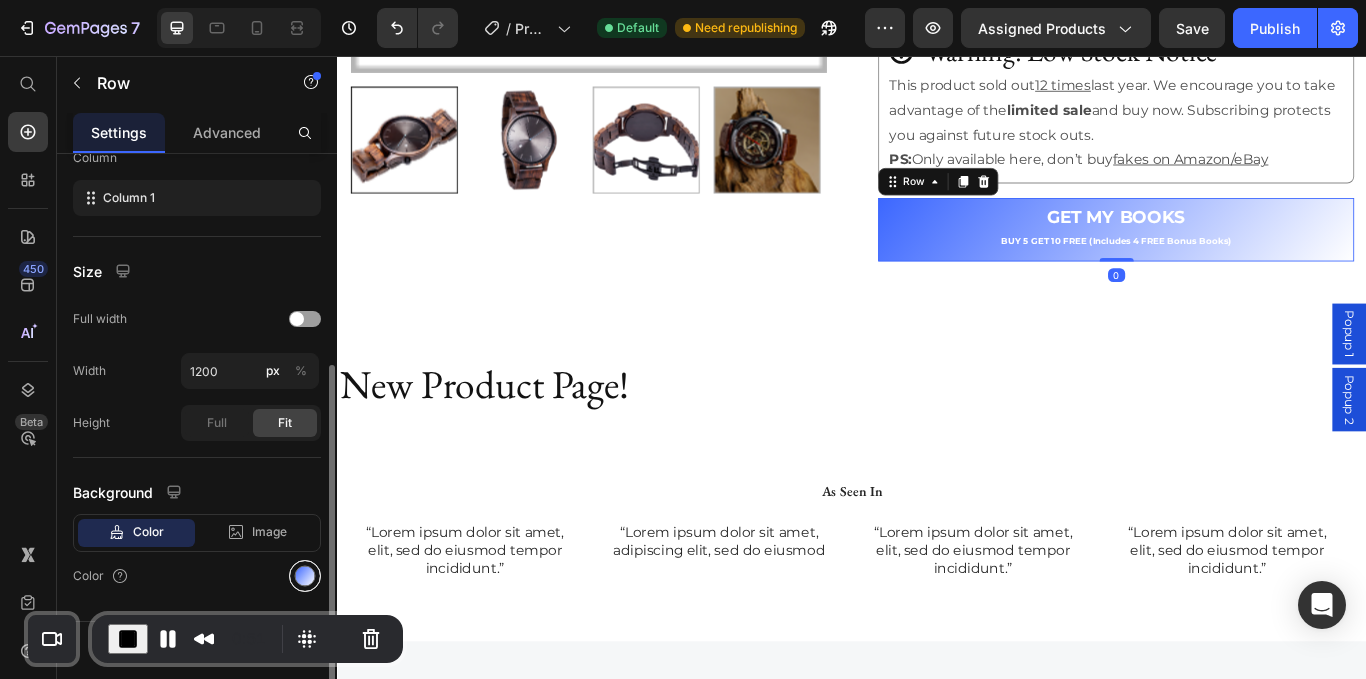 click at bounding box center [305, 576] 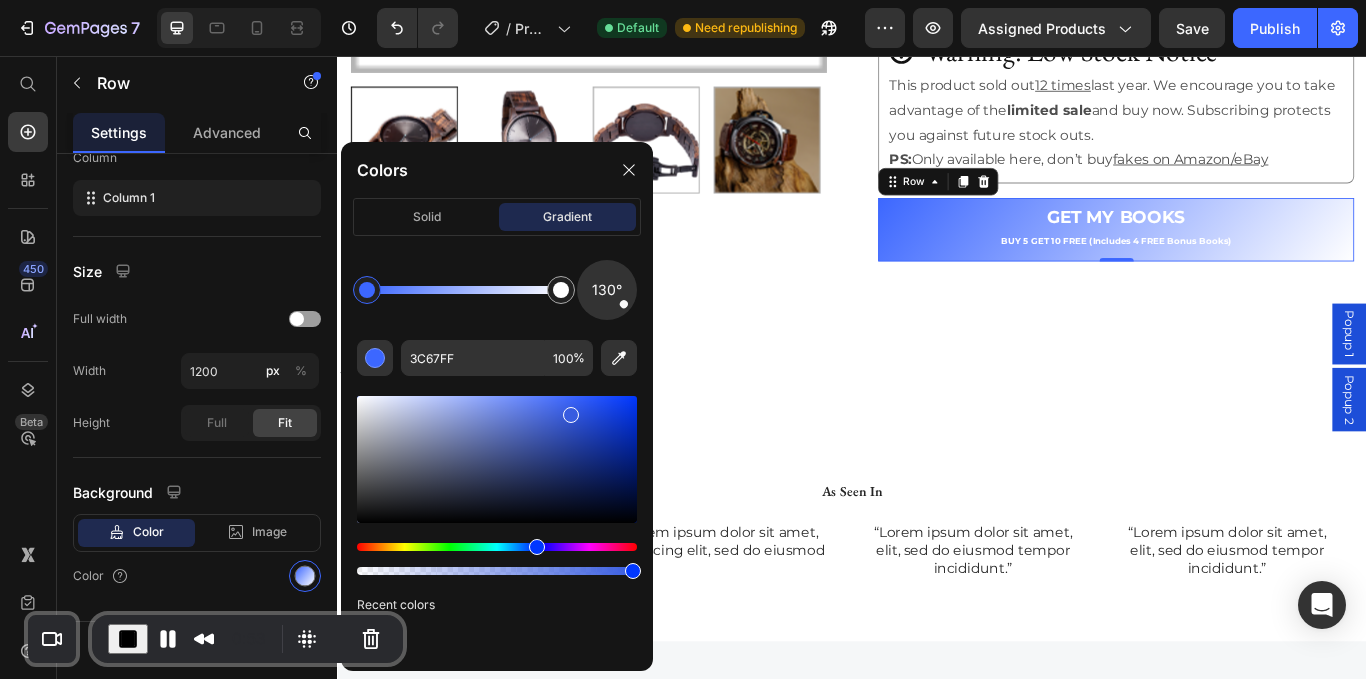 drag, startPoint x: 568, startPoint y: 410, endPoint x: 579, endPoint y: 491, distance: 81.7435 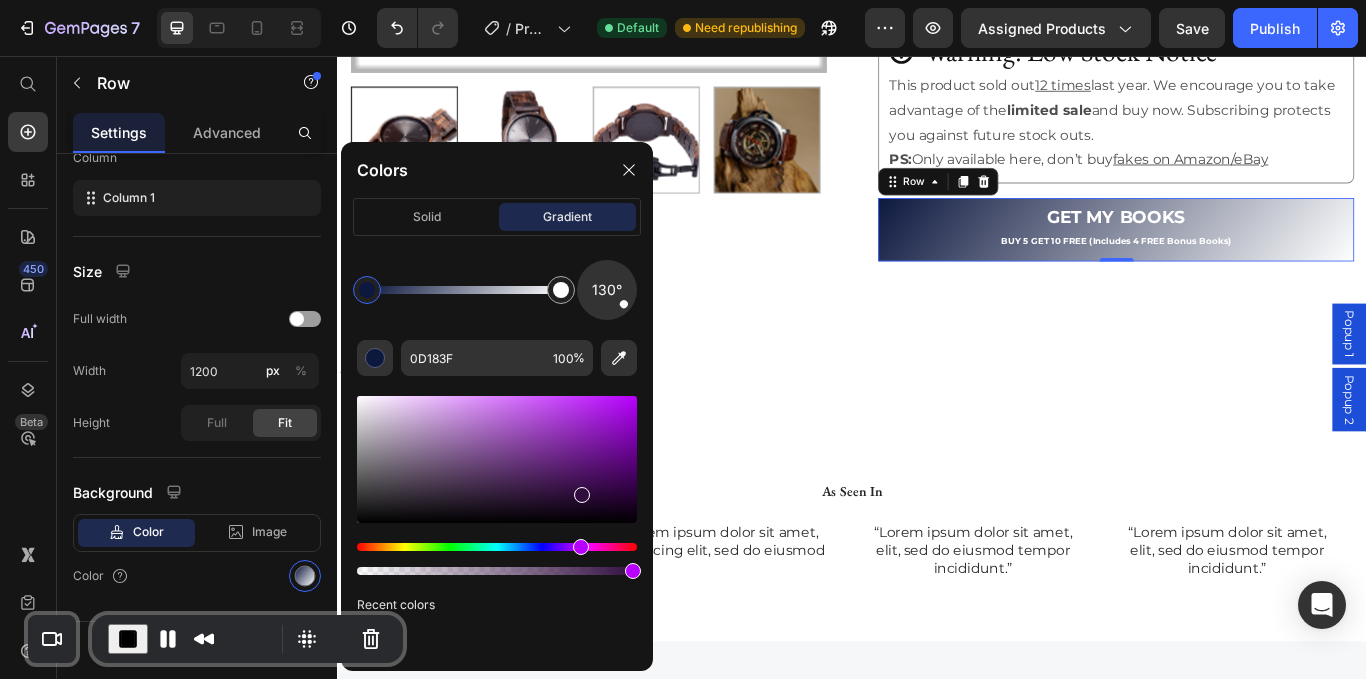 drag, startPoint x: 535, startPoint y: 544, endPoint x: 593, endPoint y: 546, distance: 58.034473 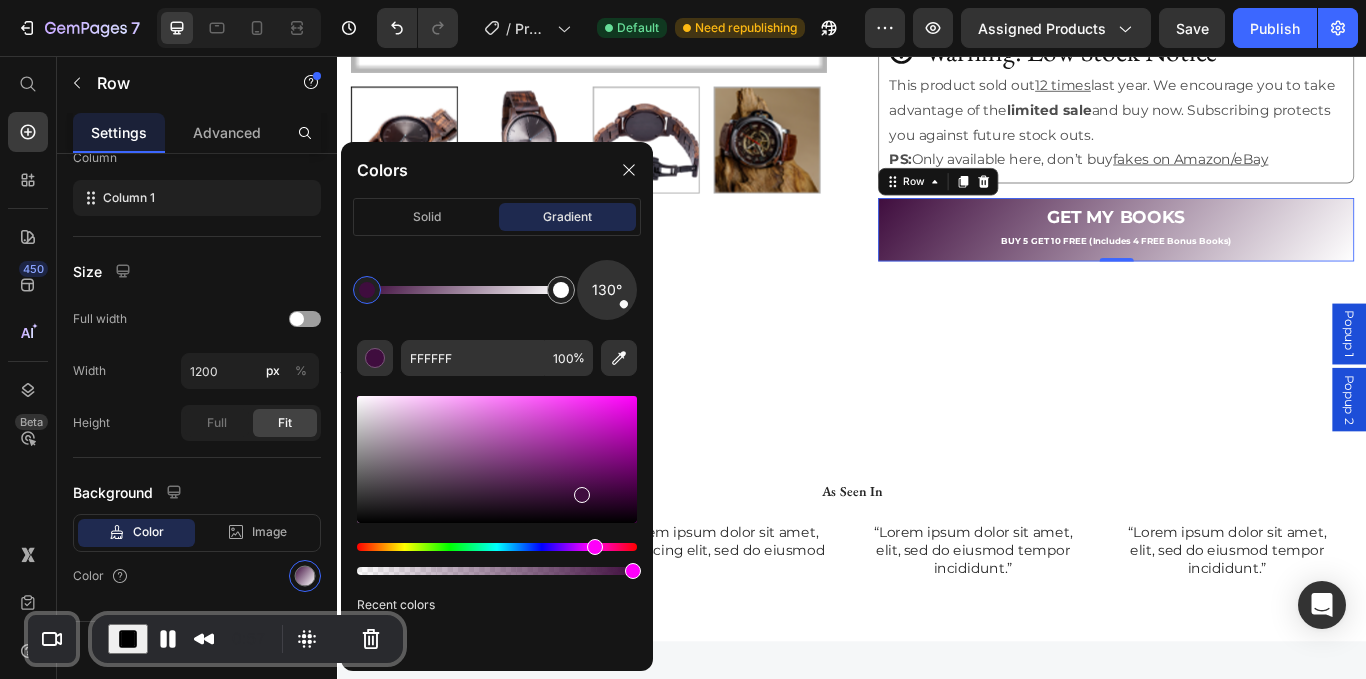 drag, startPoint x: 558, startPoint y: 293, endPoint x: 548, endPoint y: 361, distance: 68.73136 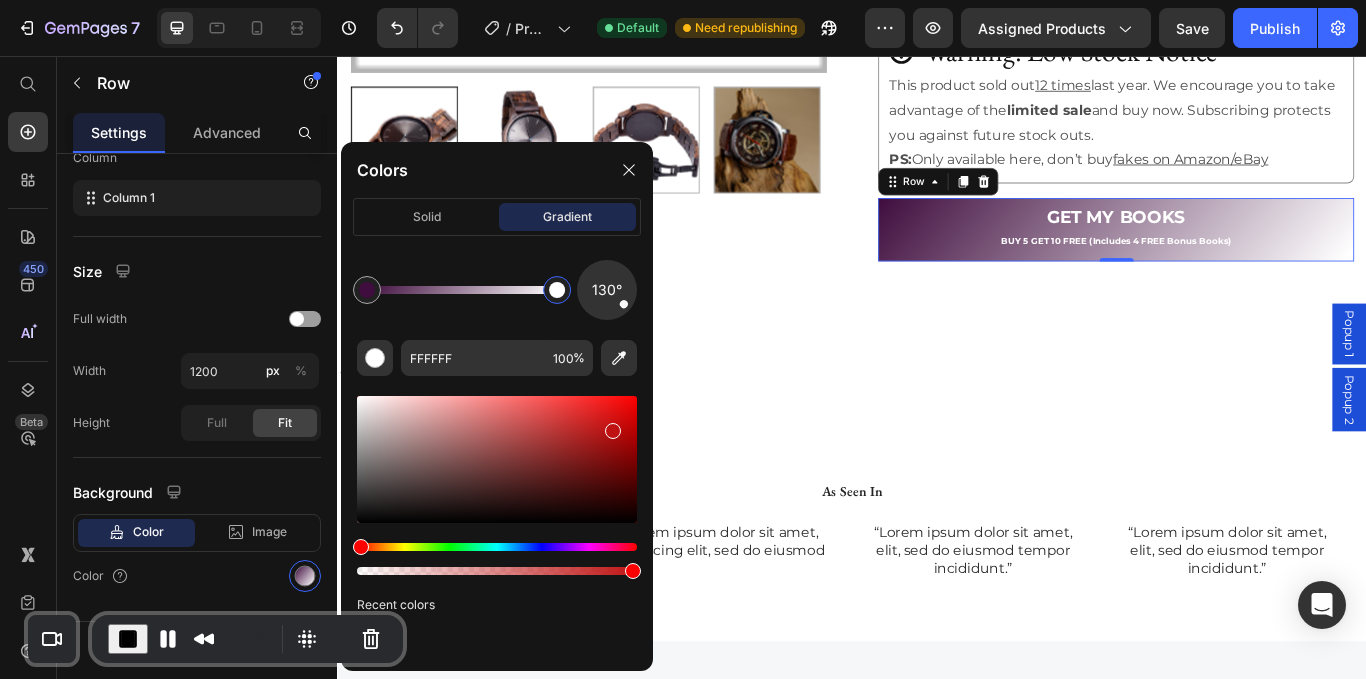 drag, startPoint x: 509, startPoint y: 487, endPoint x: 614, endPoint y: 424, distance: 122.44999 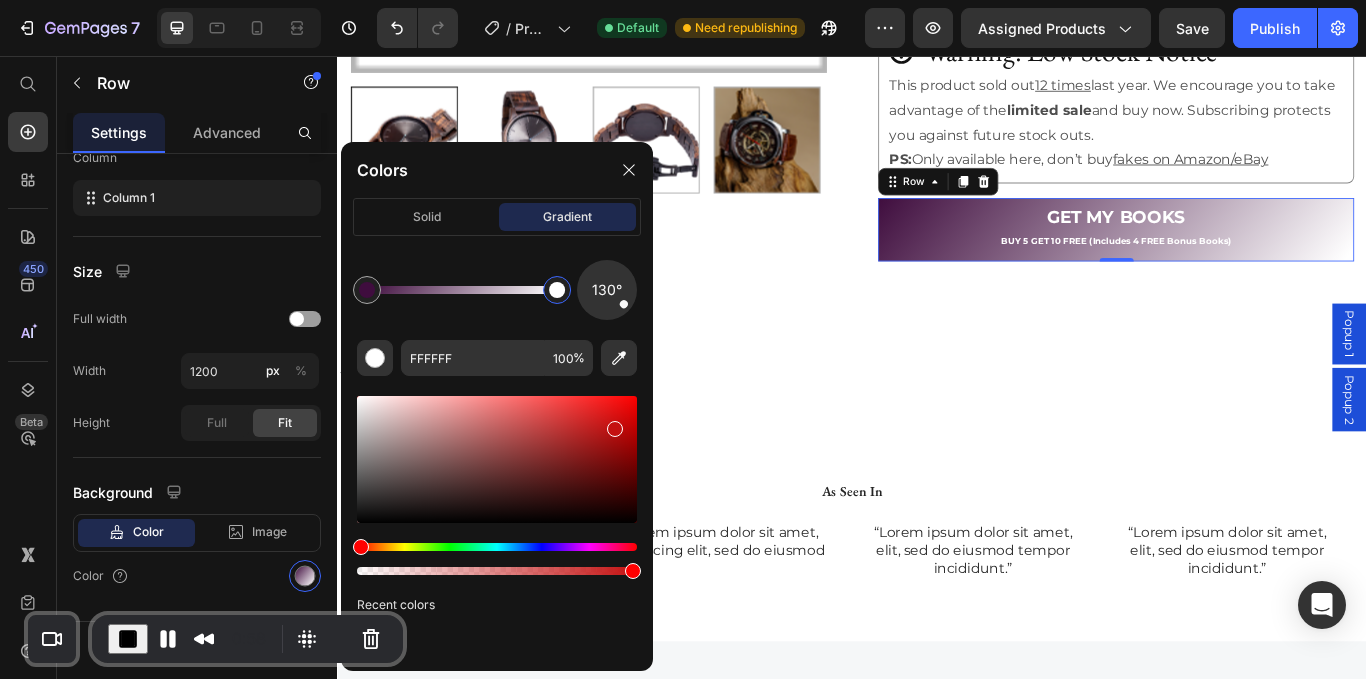 type on "C41111" 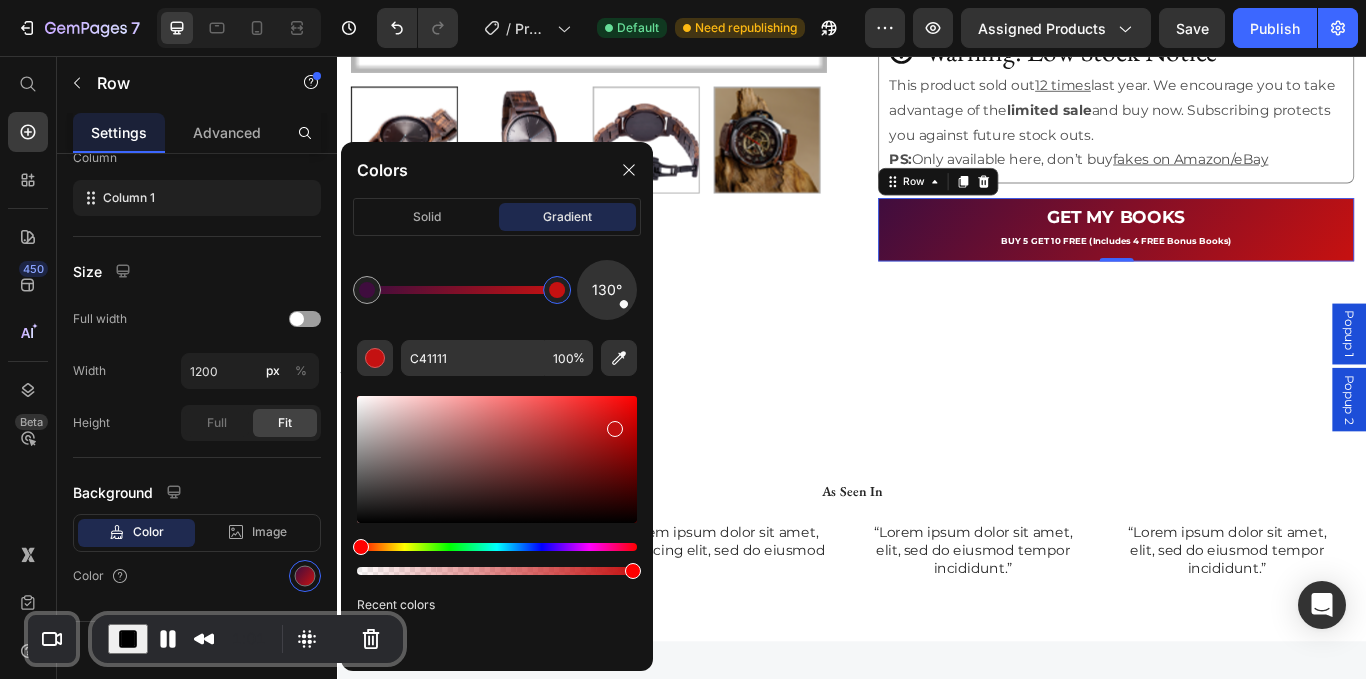 click at bounding box center (128, 639) 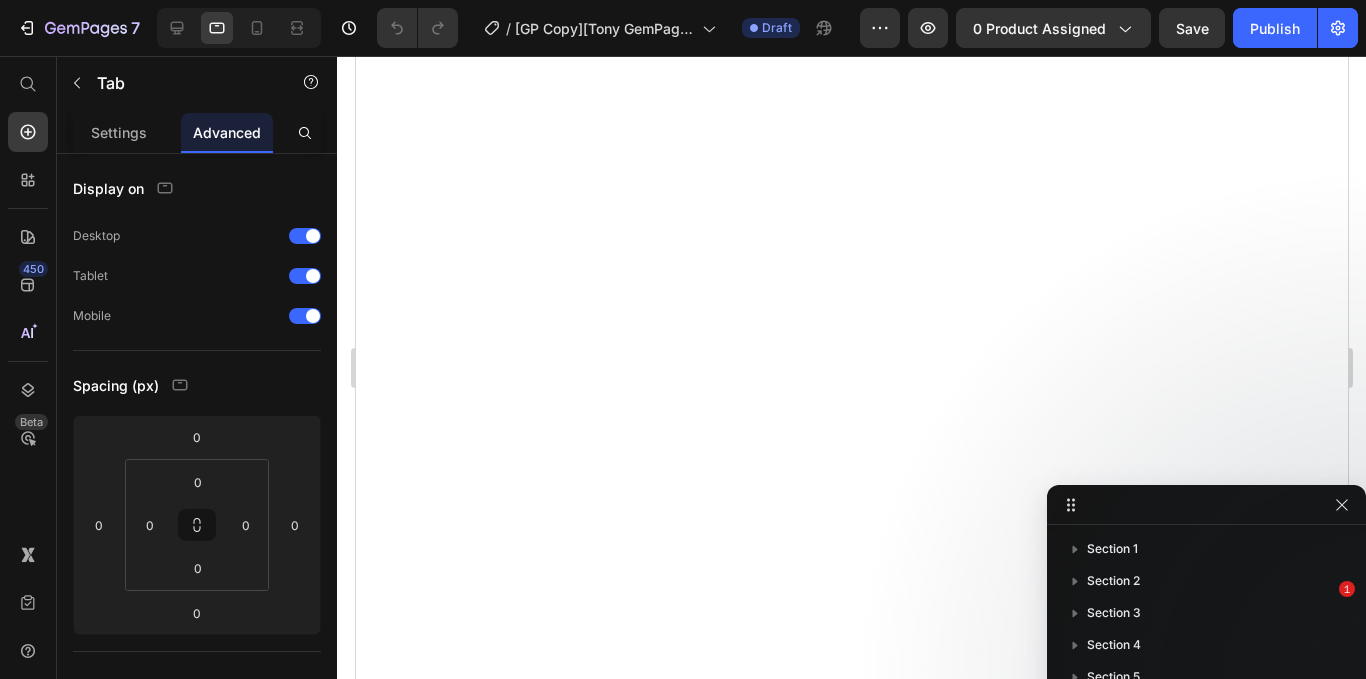 scroll, scrollTop: 0, scrollLeft: 0, axis: both 